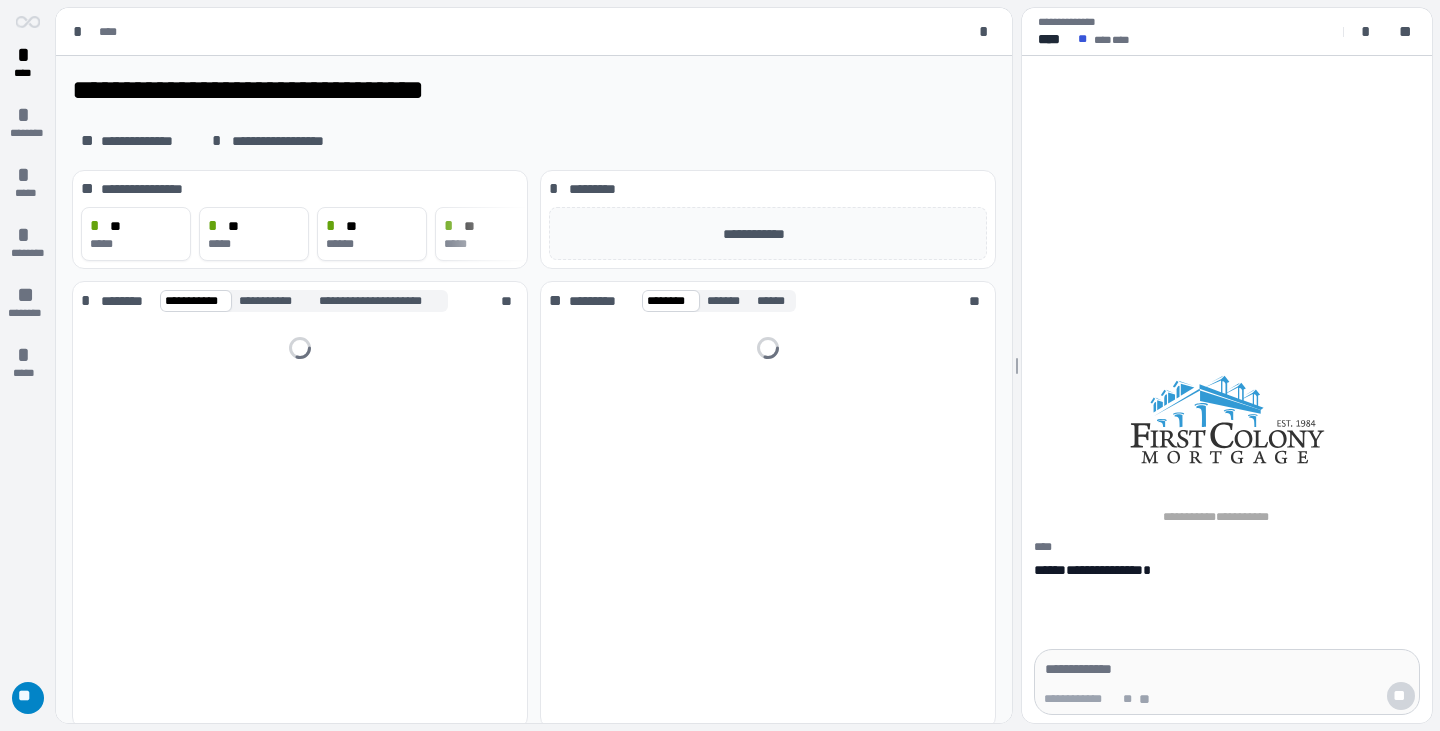 scroll, scrollTop: 0, scrollLeft: 0, axis: both 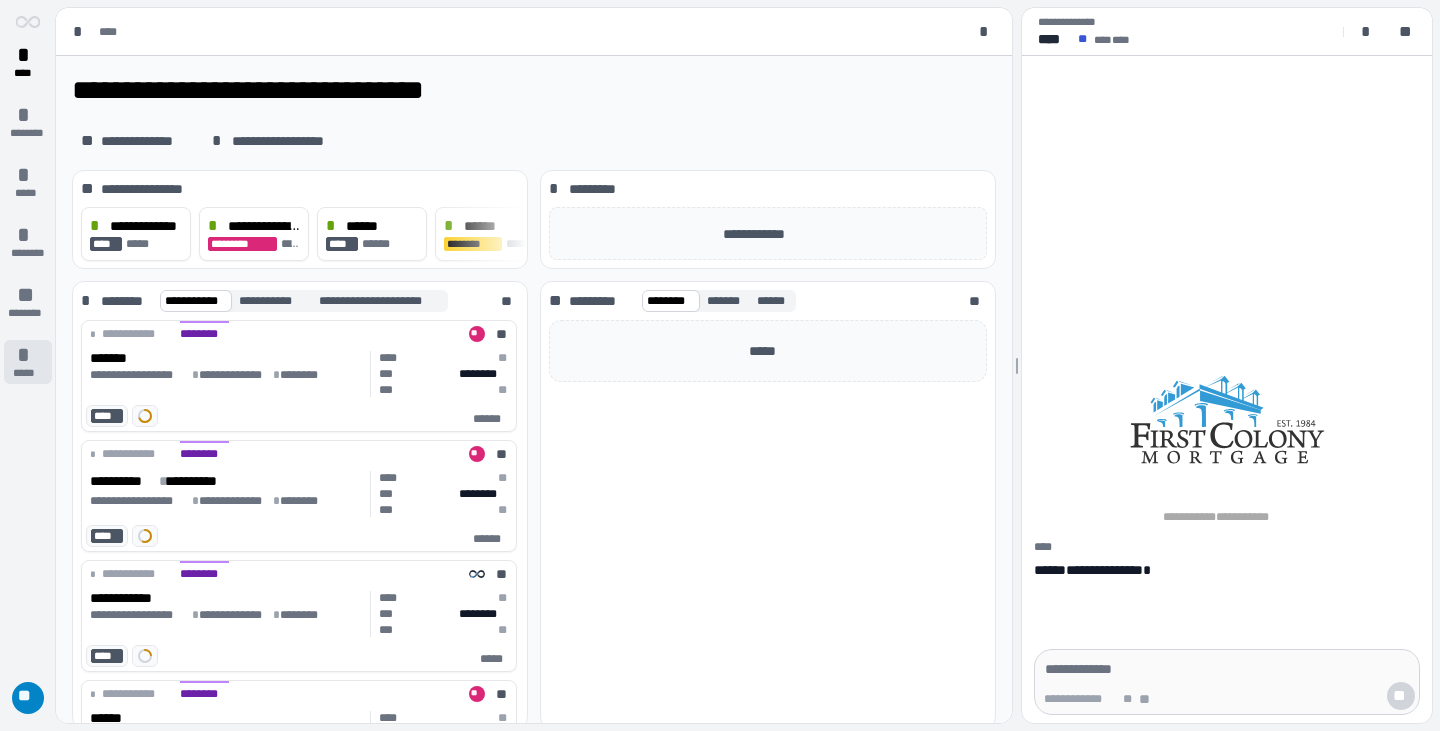 click on "*" at bounding box center (28, 355) 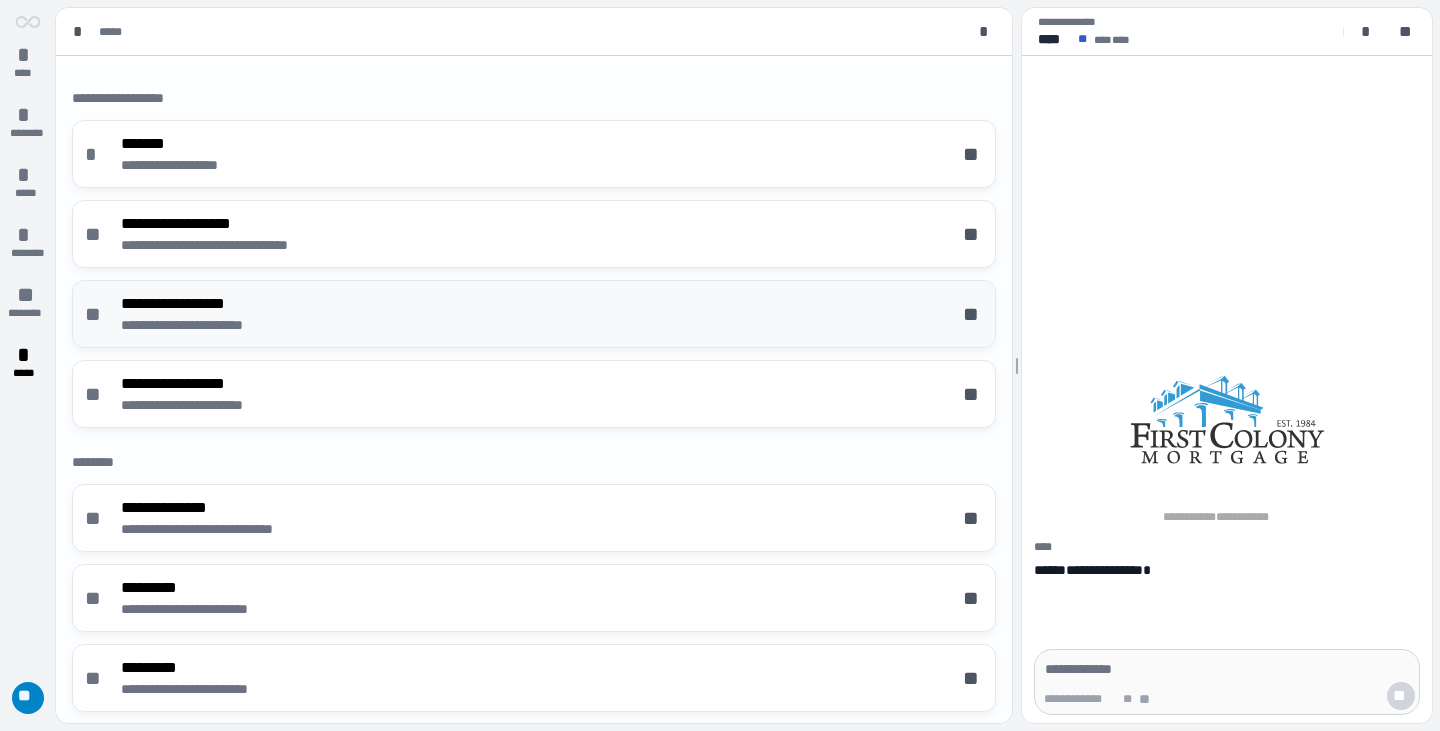 click on "**********" at bounding box center (200, 325) 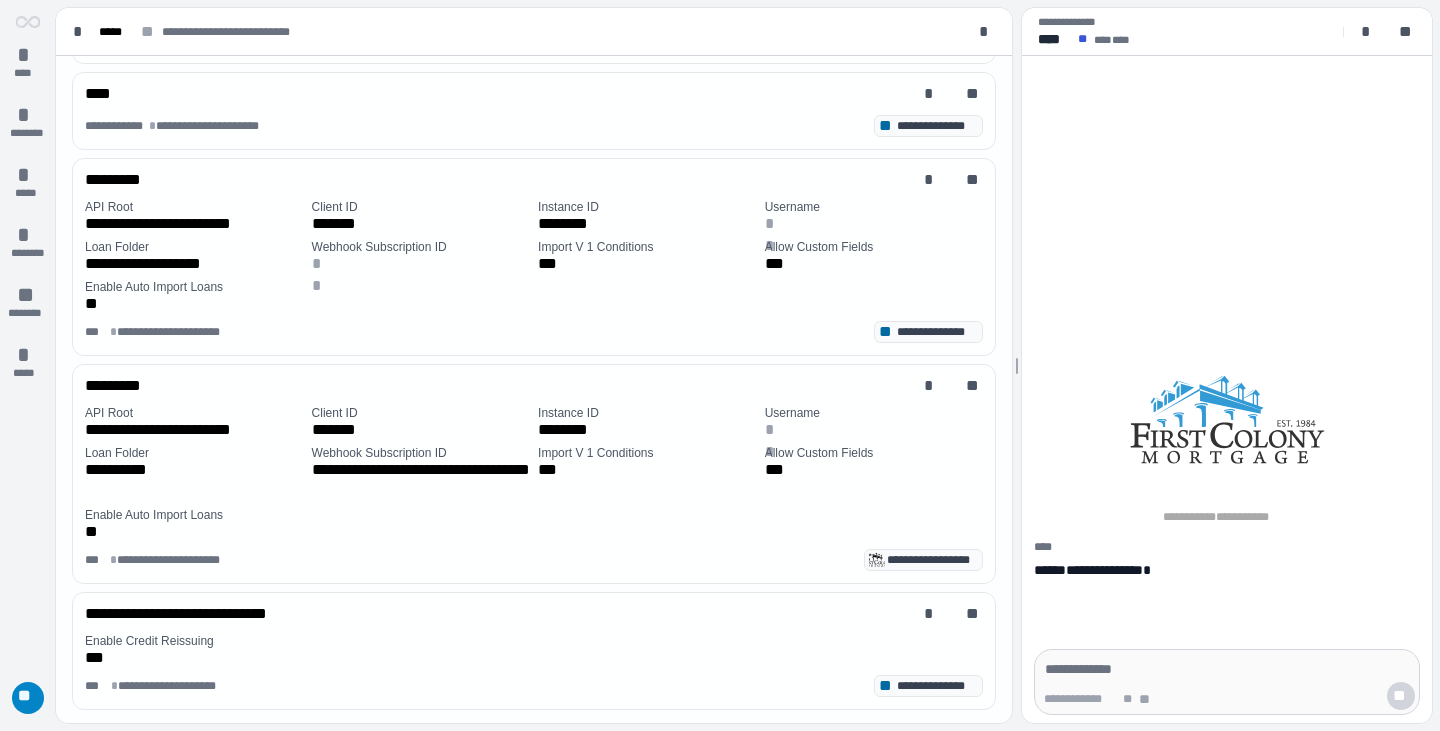 scroll, scrollTop: 729, scrollLeft: 0, axis: vertical 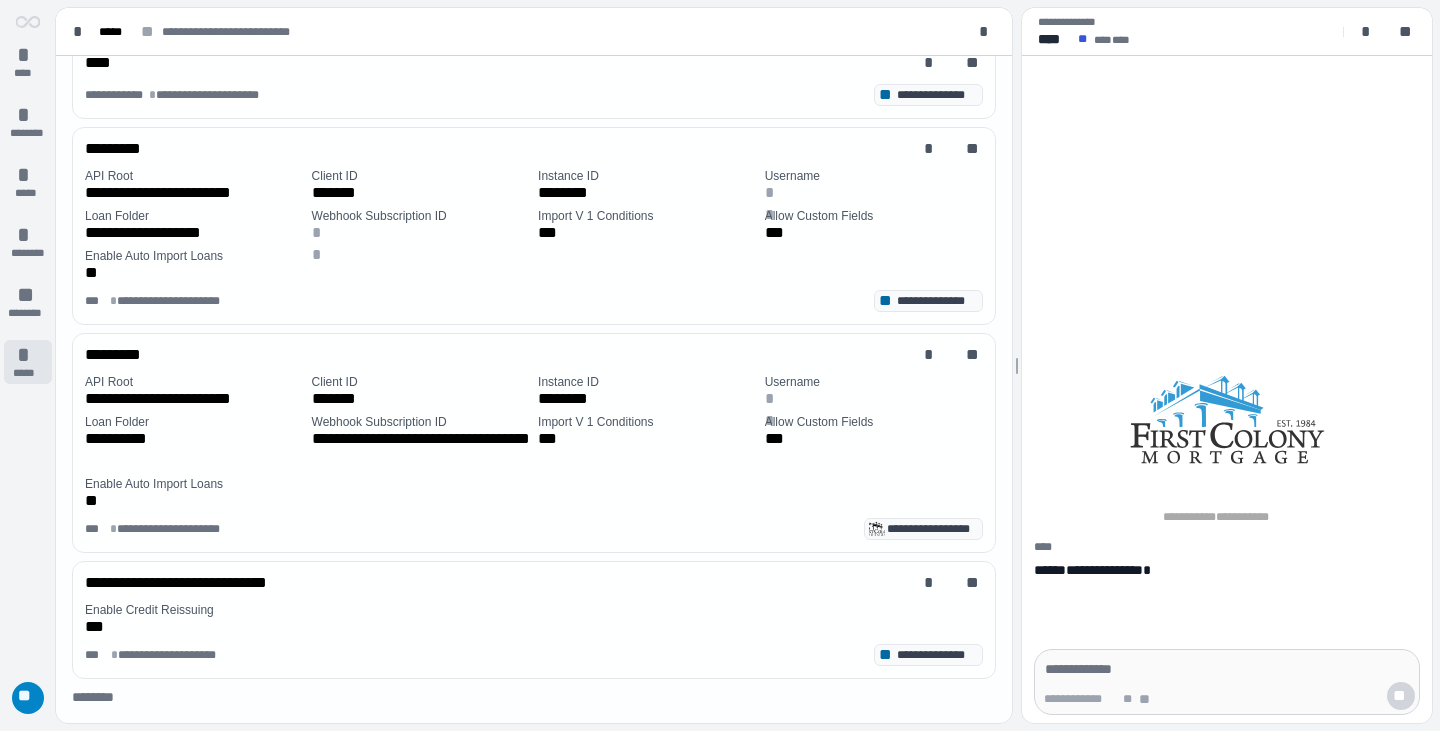 click on "*****" at bounding box center [28, 373] 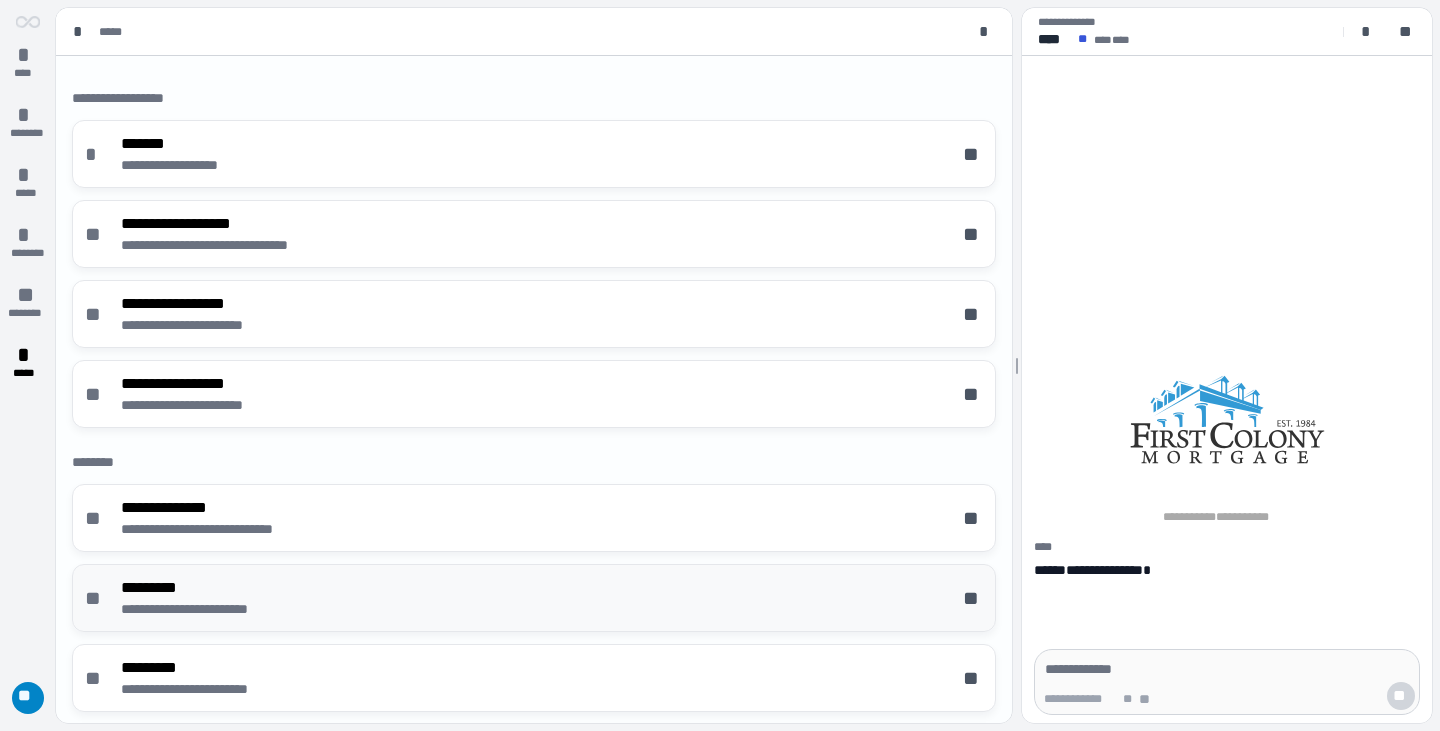click on "**********" at bounding box center [211, 609] 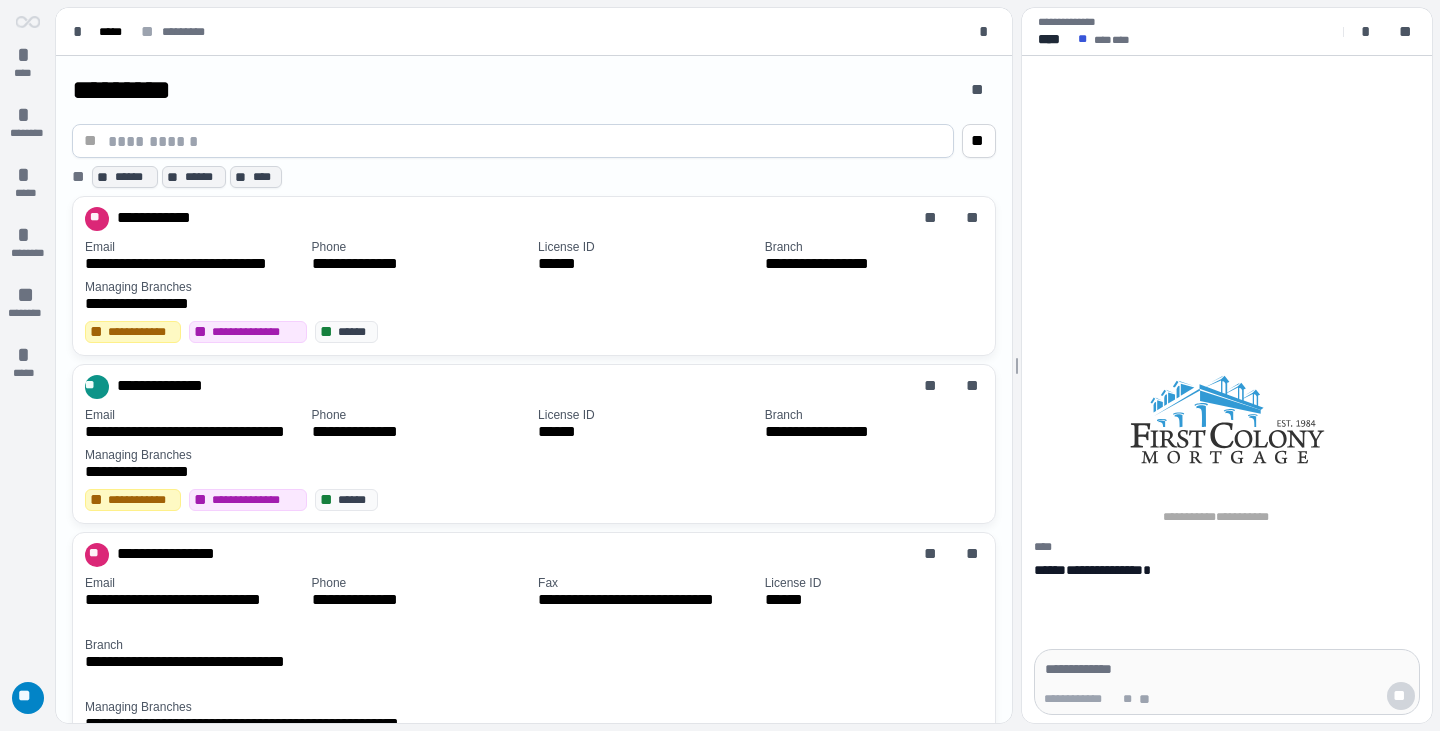 click at bounding box center [525, 141] 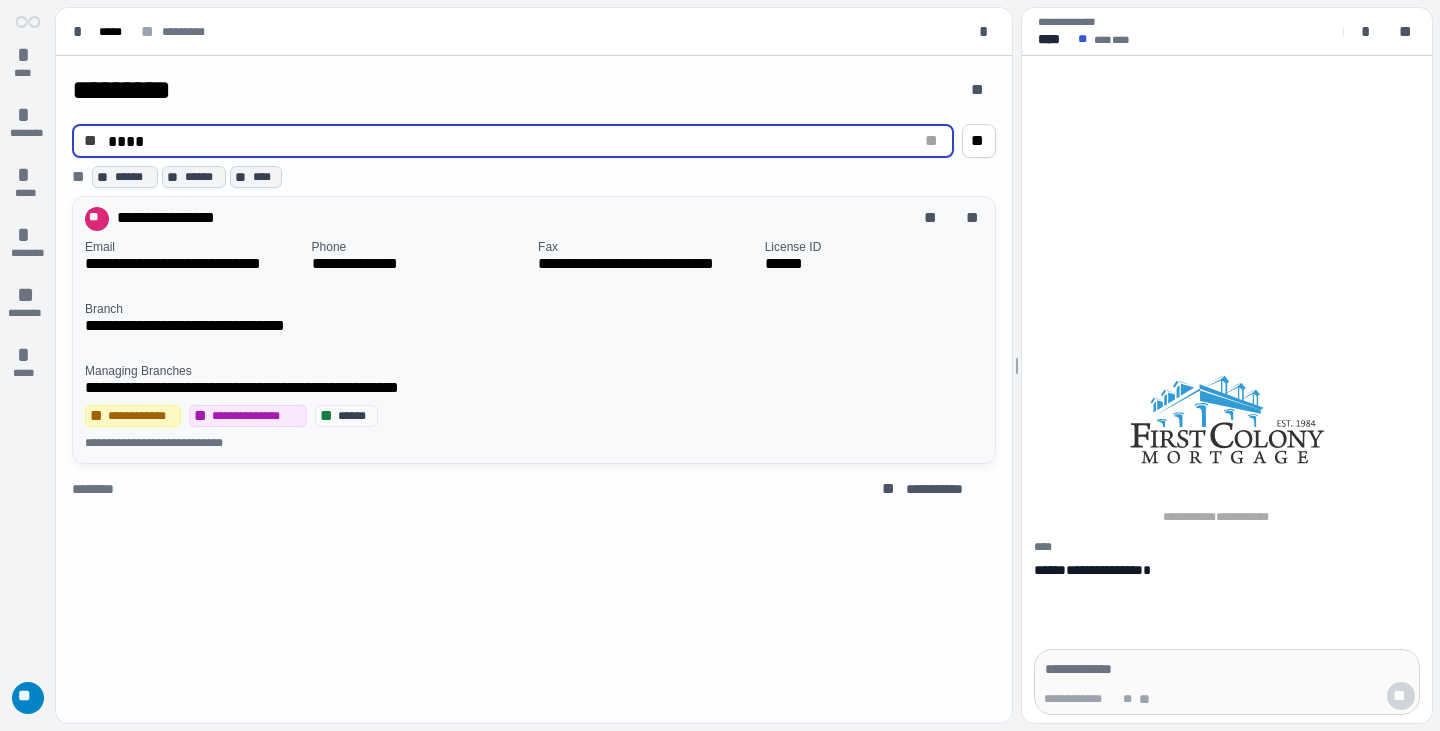 type on "****" 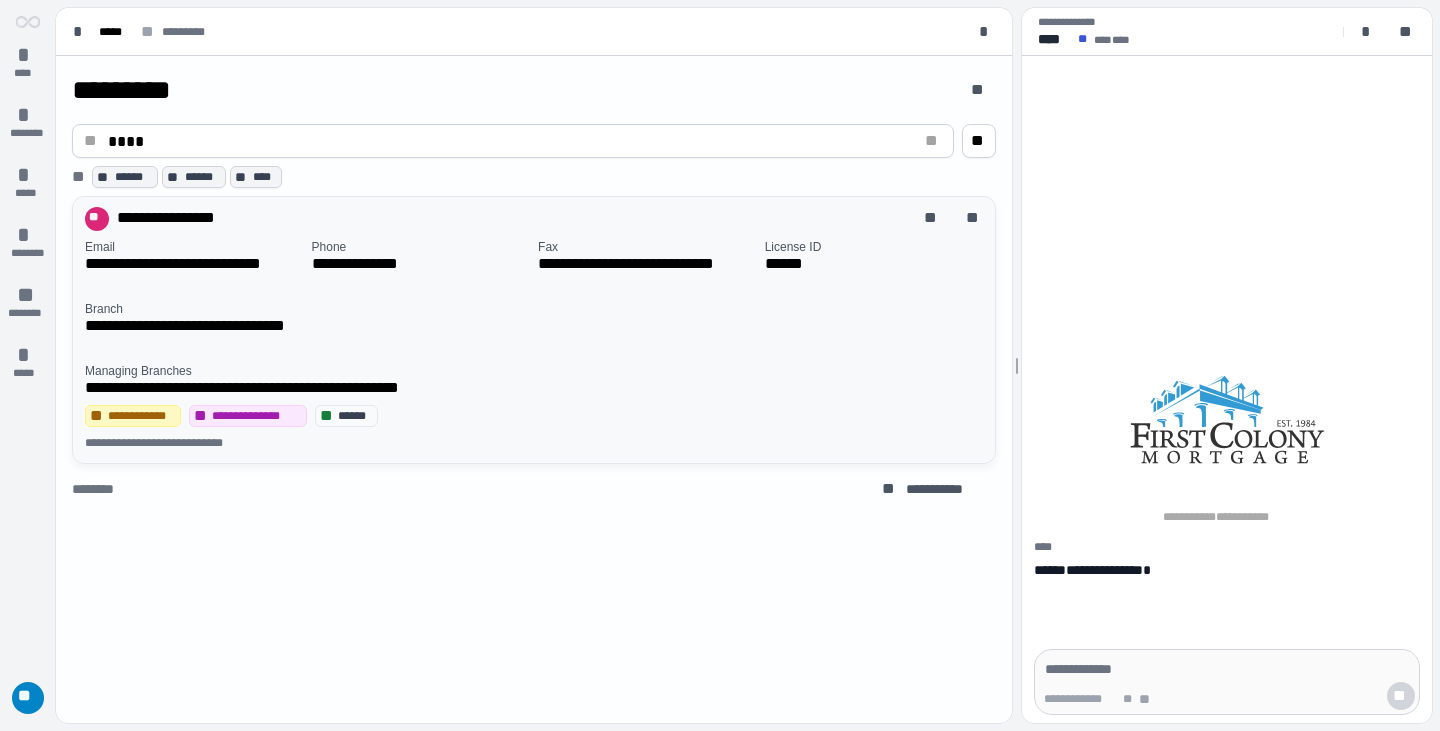 click on "**********" at bounding box center (538, 319) 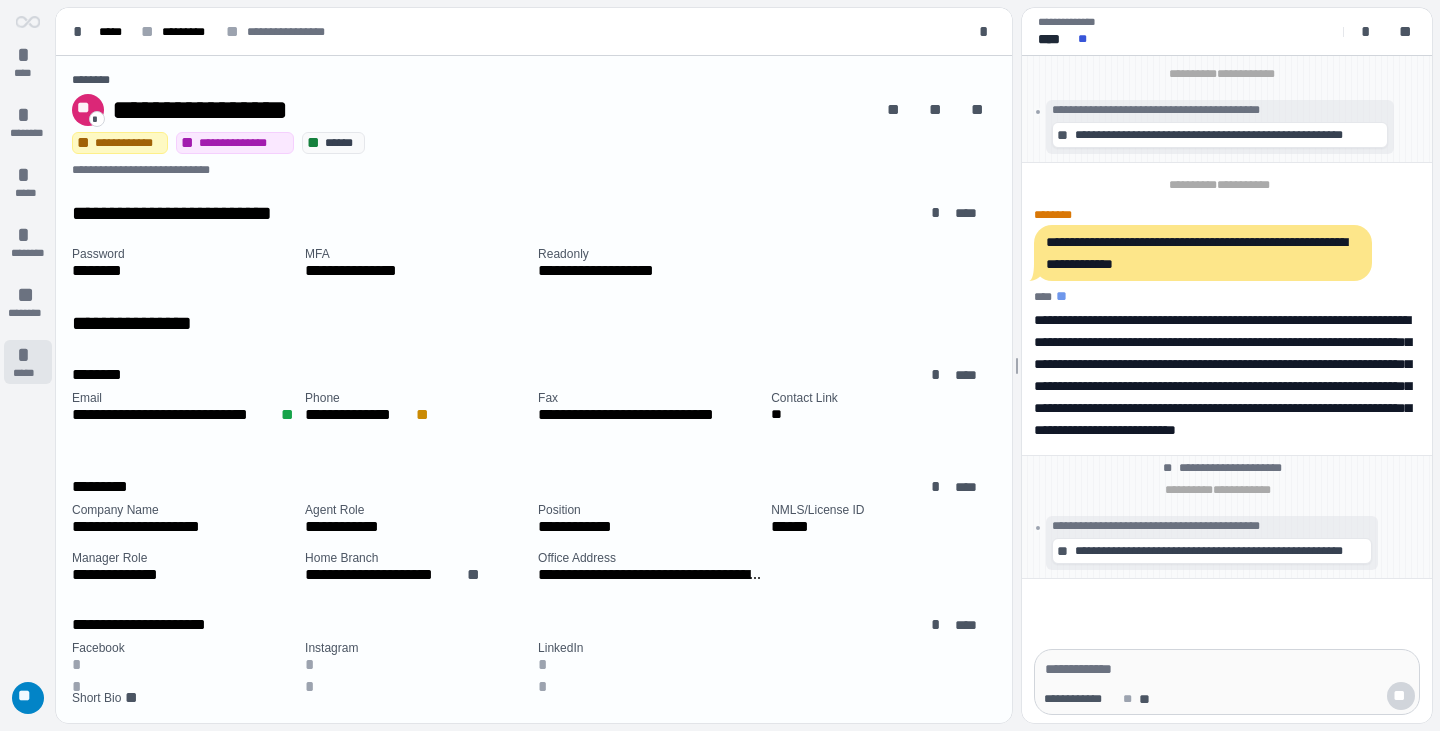 click on "*" at bounding box center (28, 355) 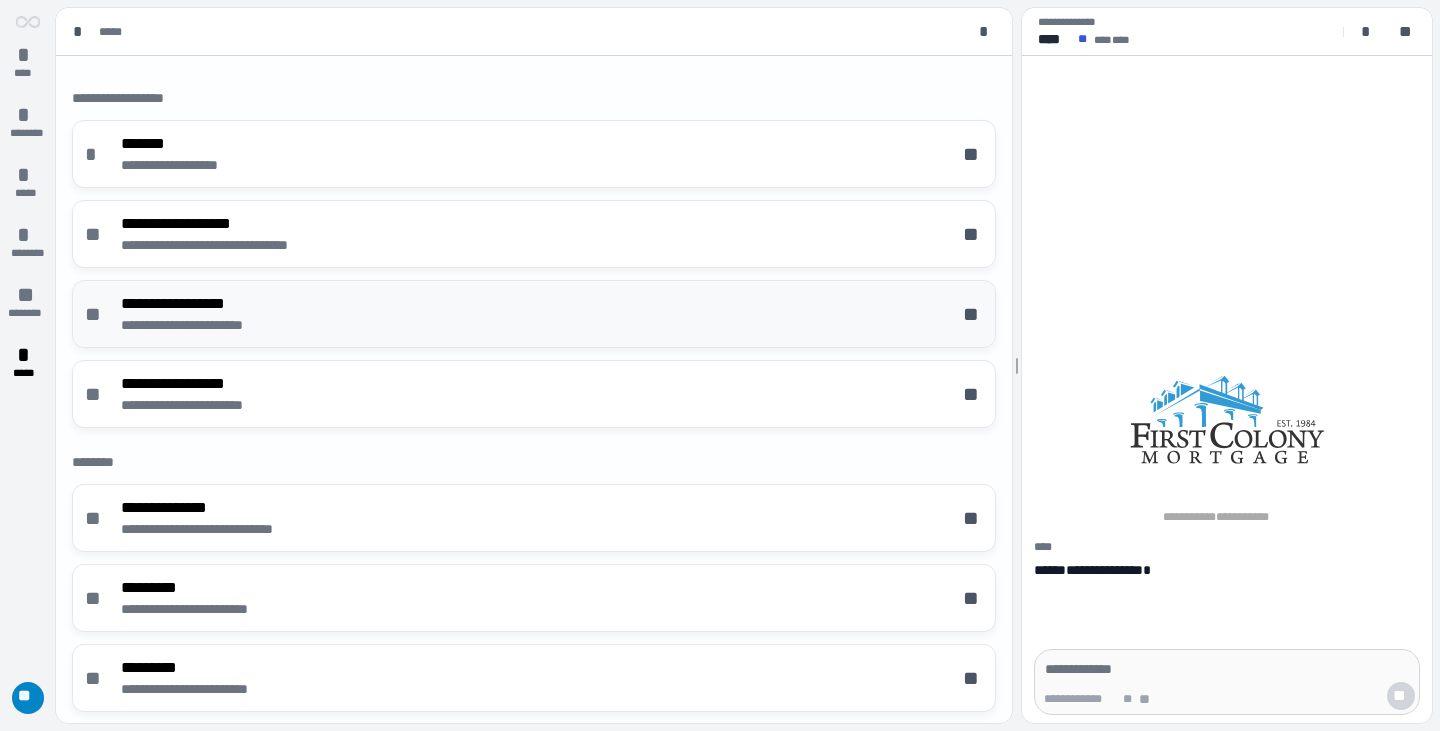 click on "**********" at bounding box center [200, 304] 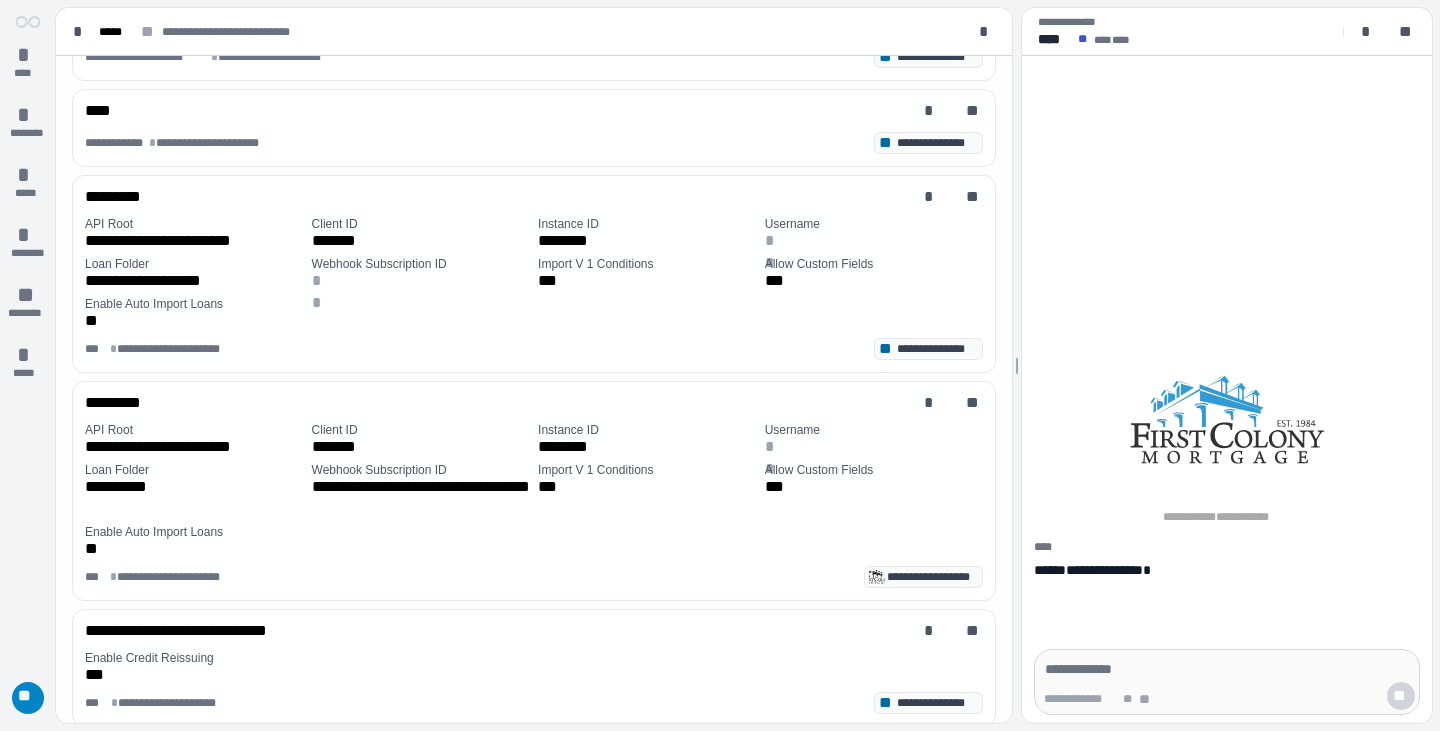 scroll, scrollTop: 700, scrollLeft: 0, axis: vertical 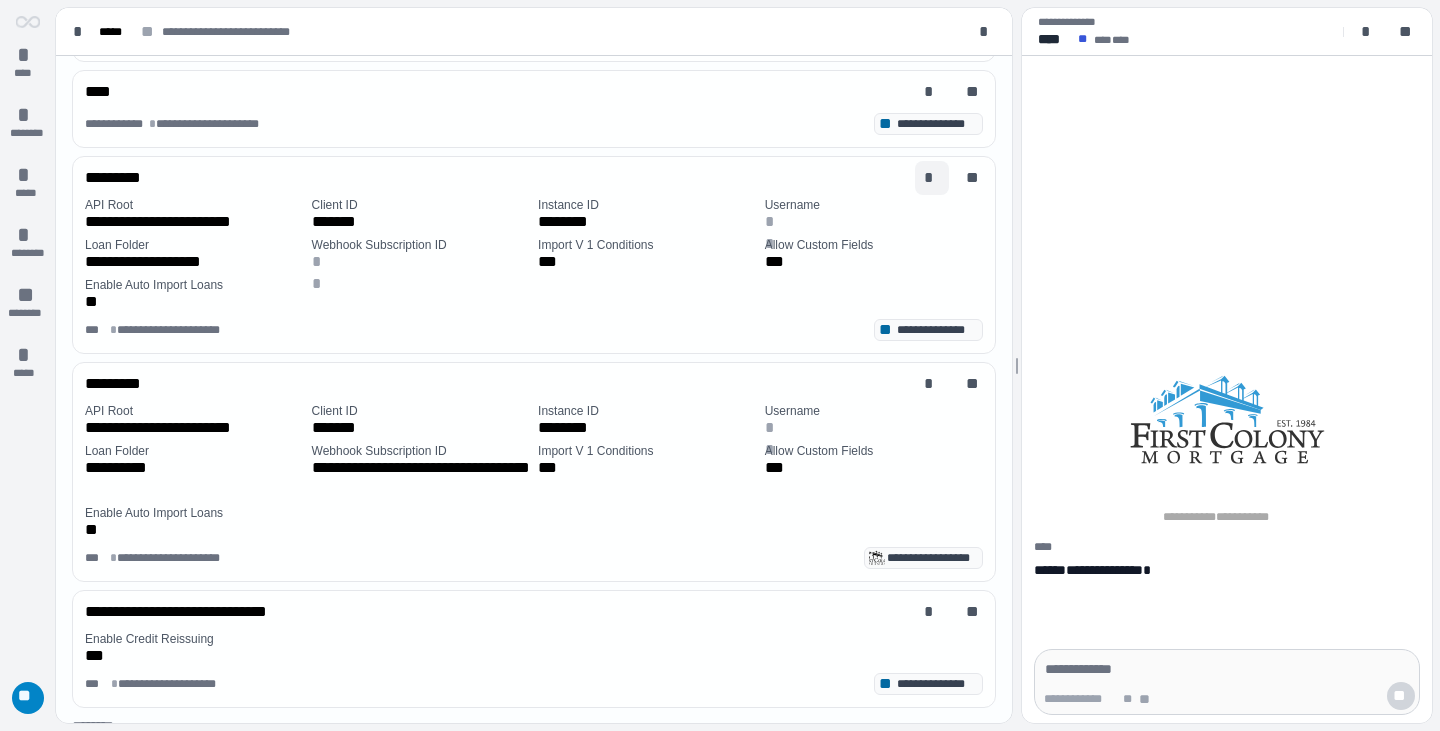 click on "*" at bounding box center [932, 178] 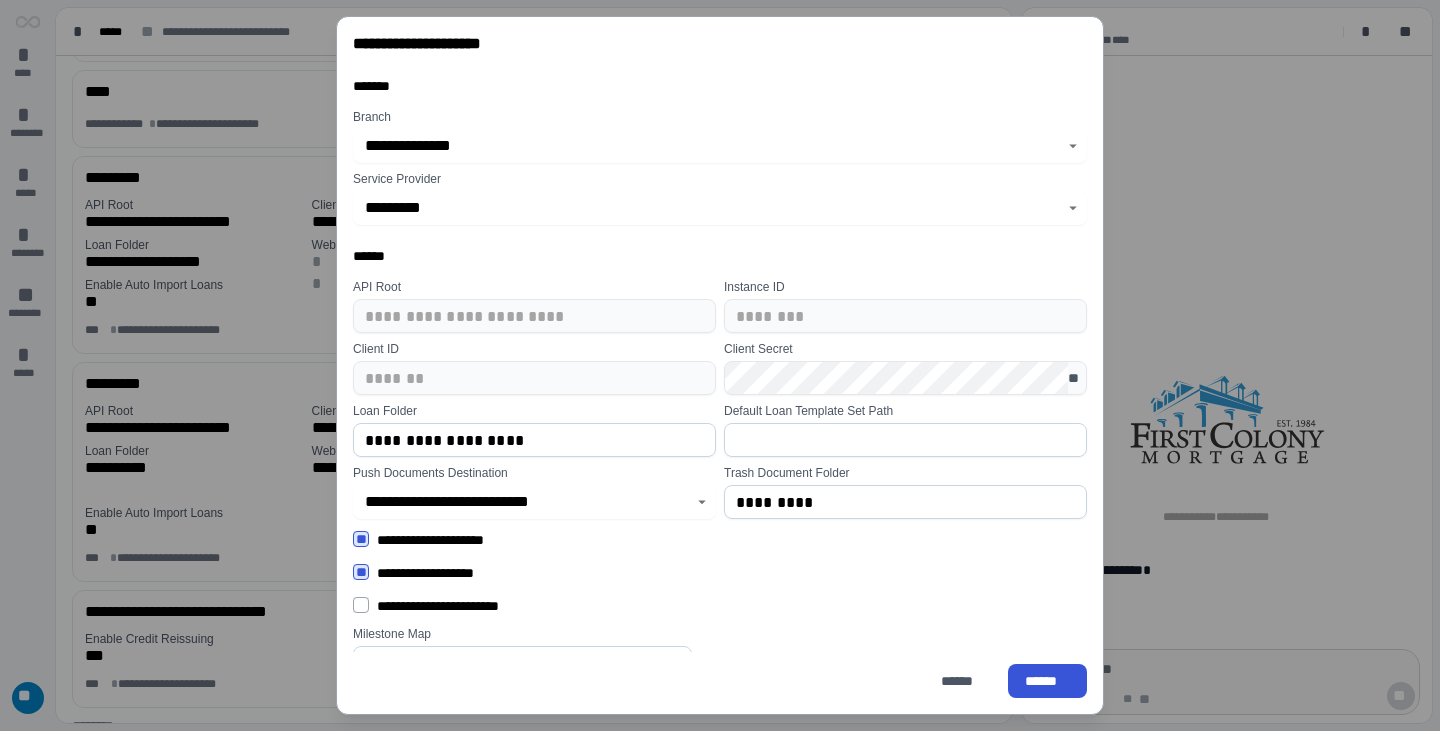 type on "*********" 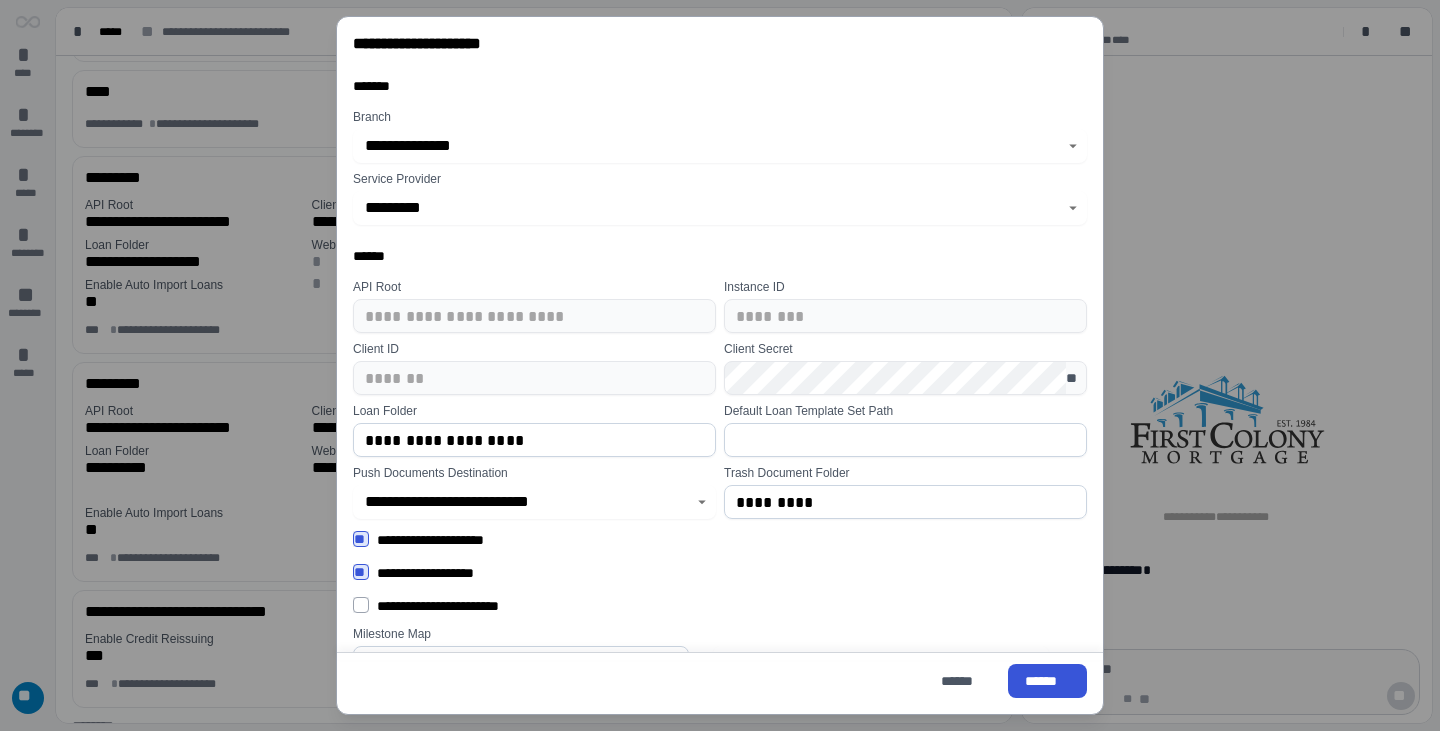 click at bounding box center (905, 440) 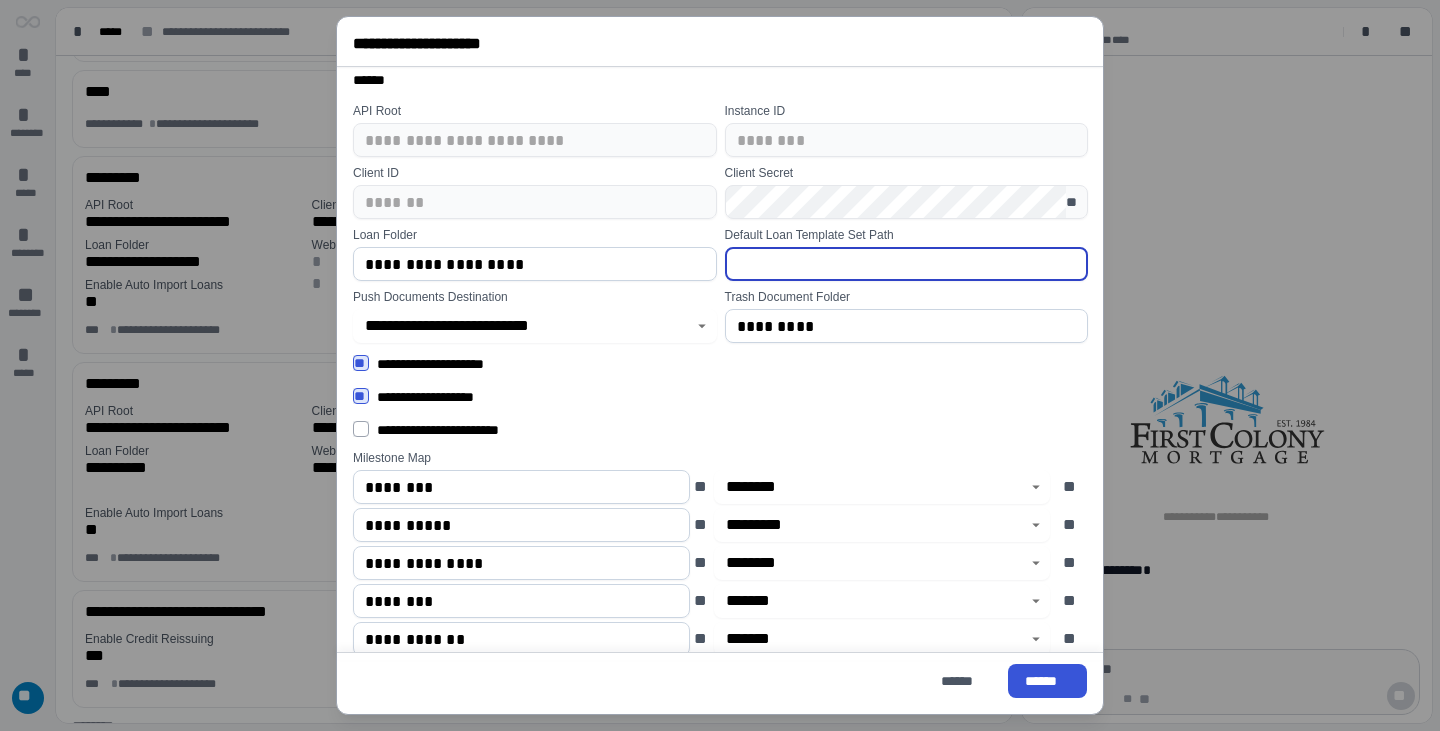scroll, scrollTop: 300, scrollLeft: 0, axis: vertical 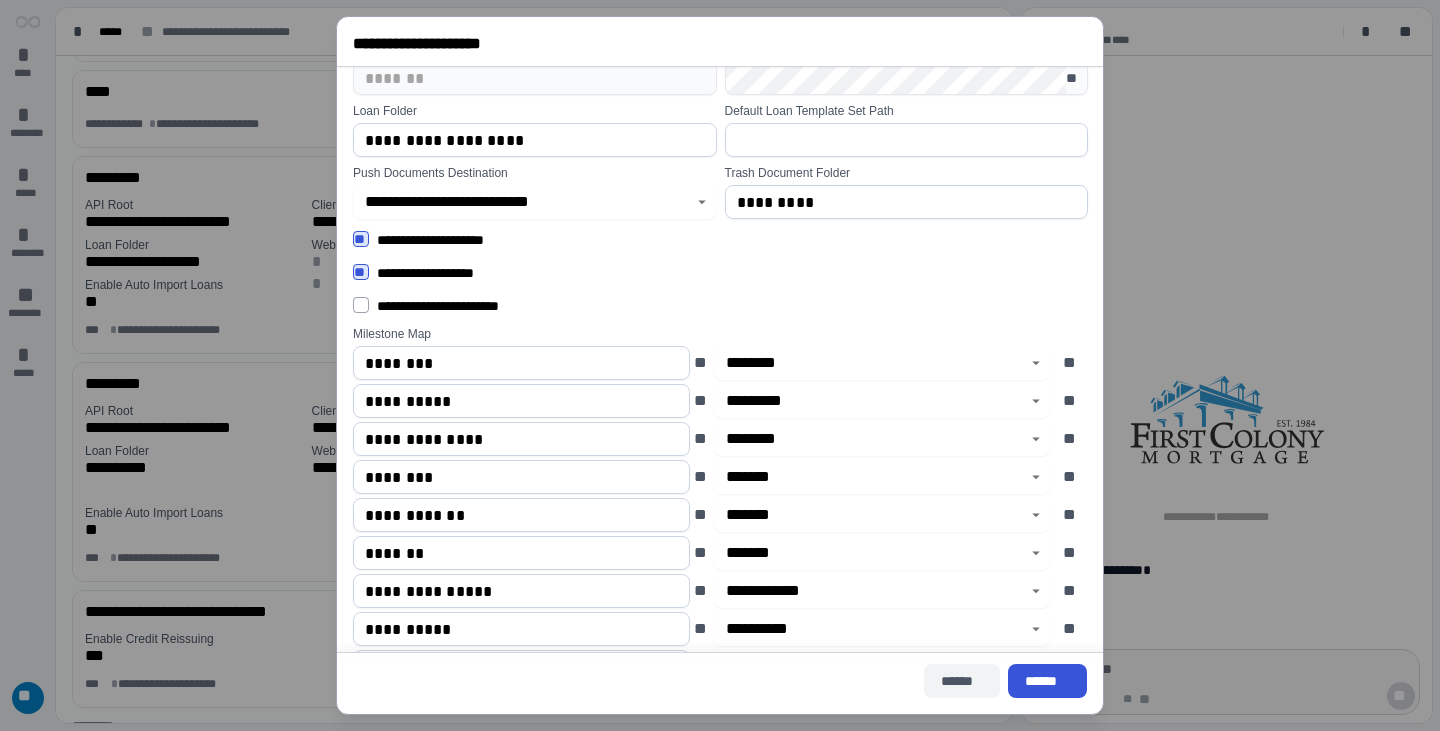 click on "******" at bounding box center [962, 681] 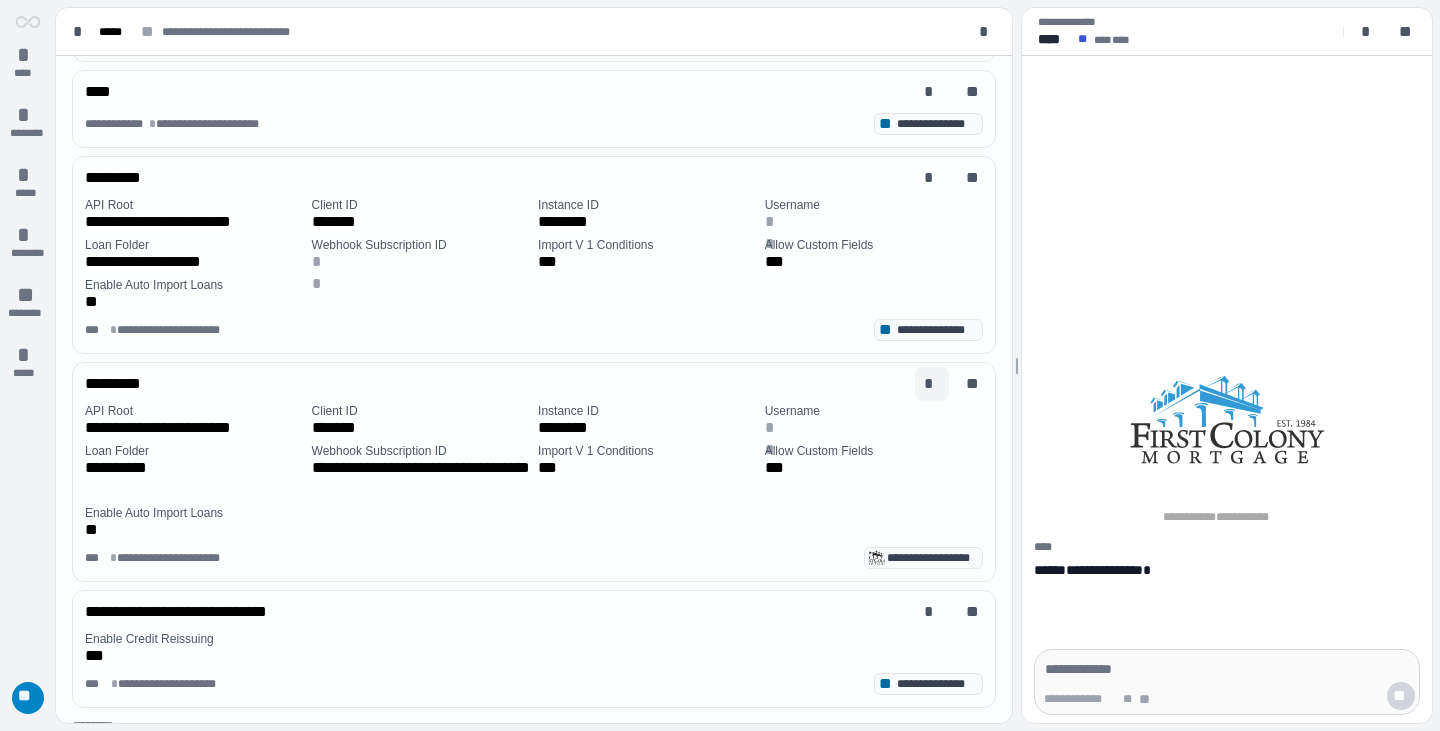 click on "*" at bounding box center [932, 384] 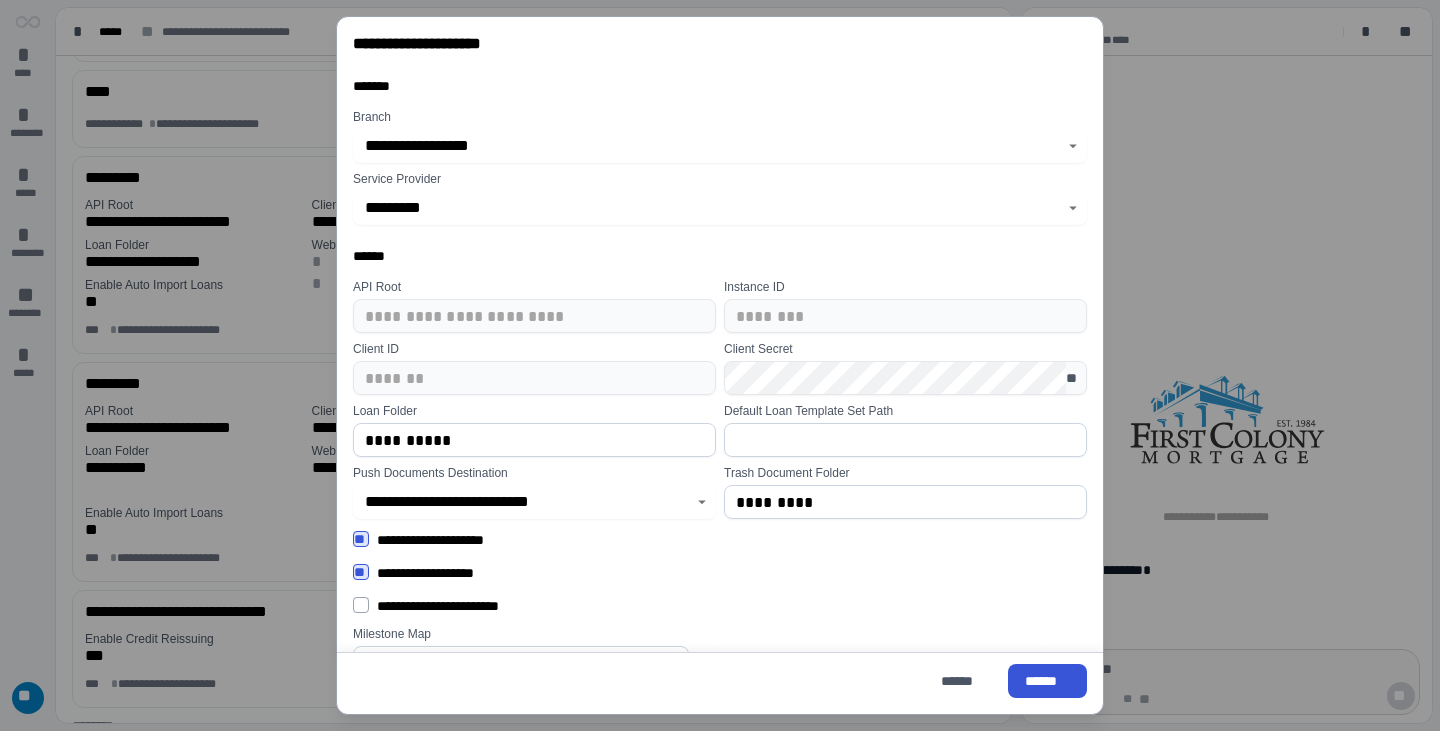 click at bounding box center [905, 440] 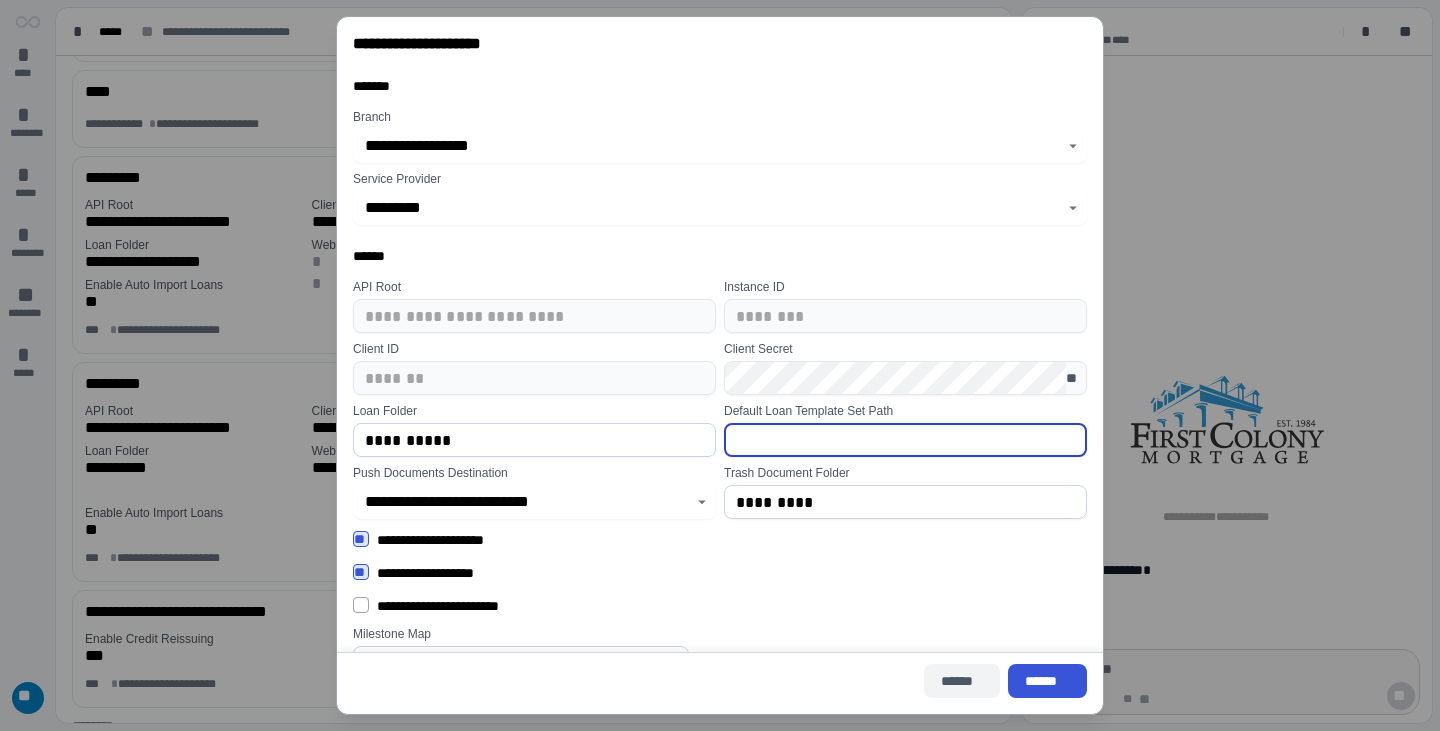 click on "******" at bounding box center [962, 681] 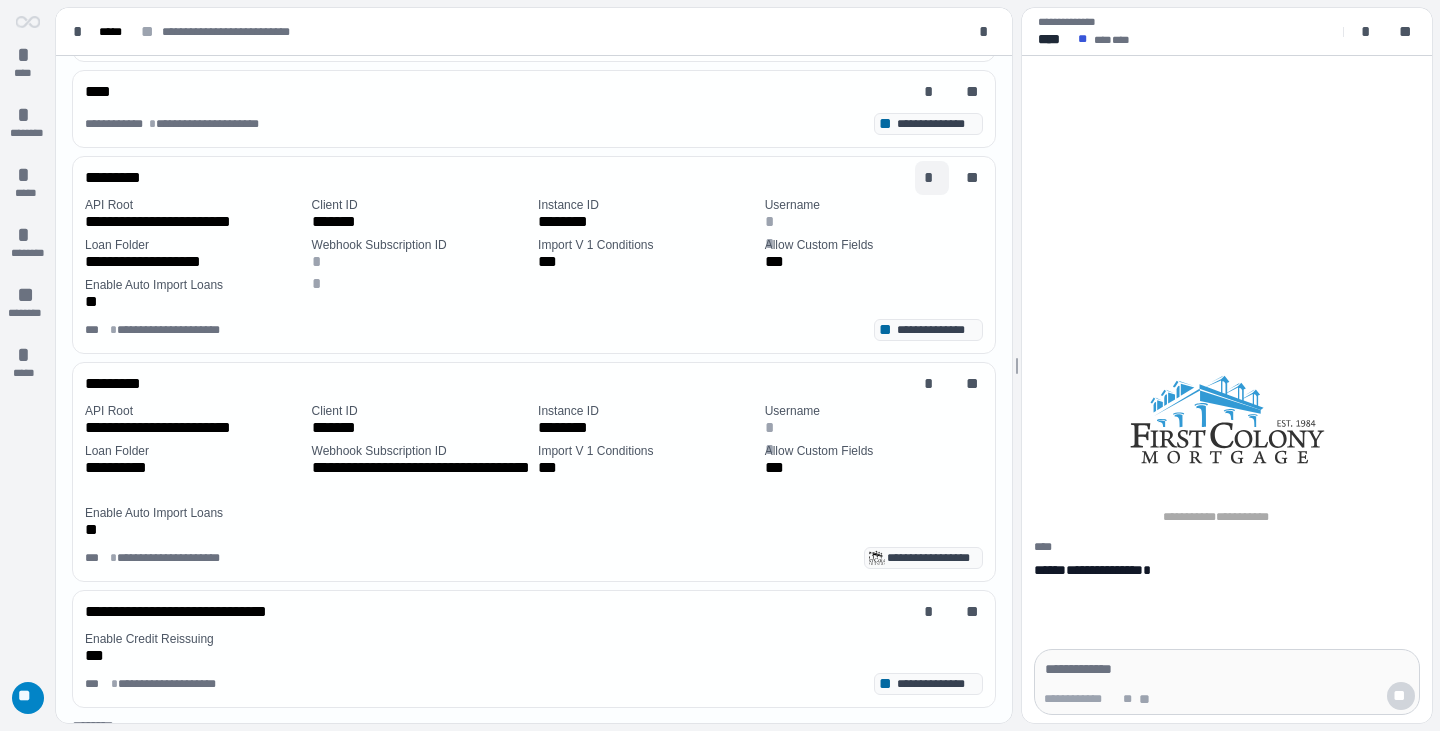 click on "*" at bounding box center [932, 178] 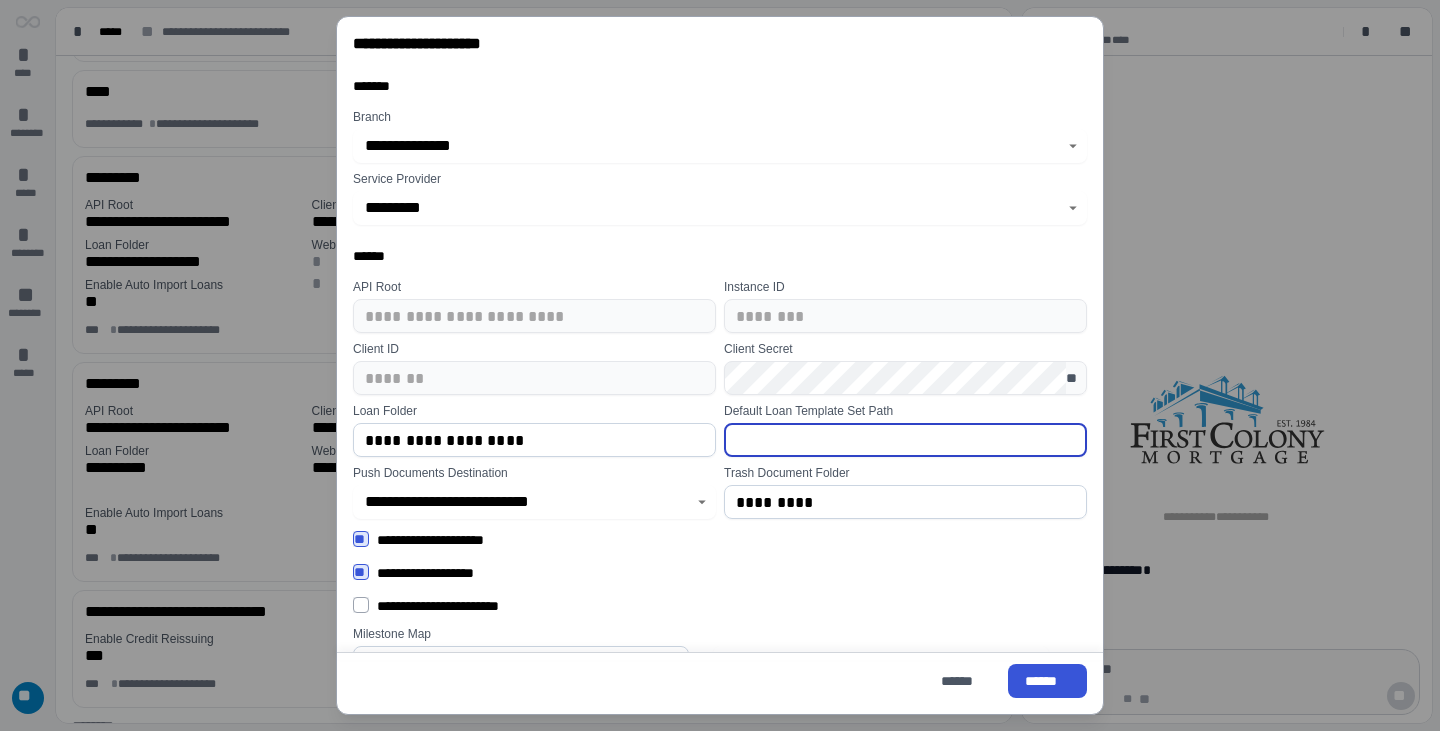 drag, startPoint x: 793, startPoint y: 445, endPoint x: 836, endPoint y: 455, distance: 44.14748 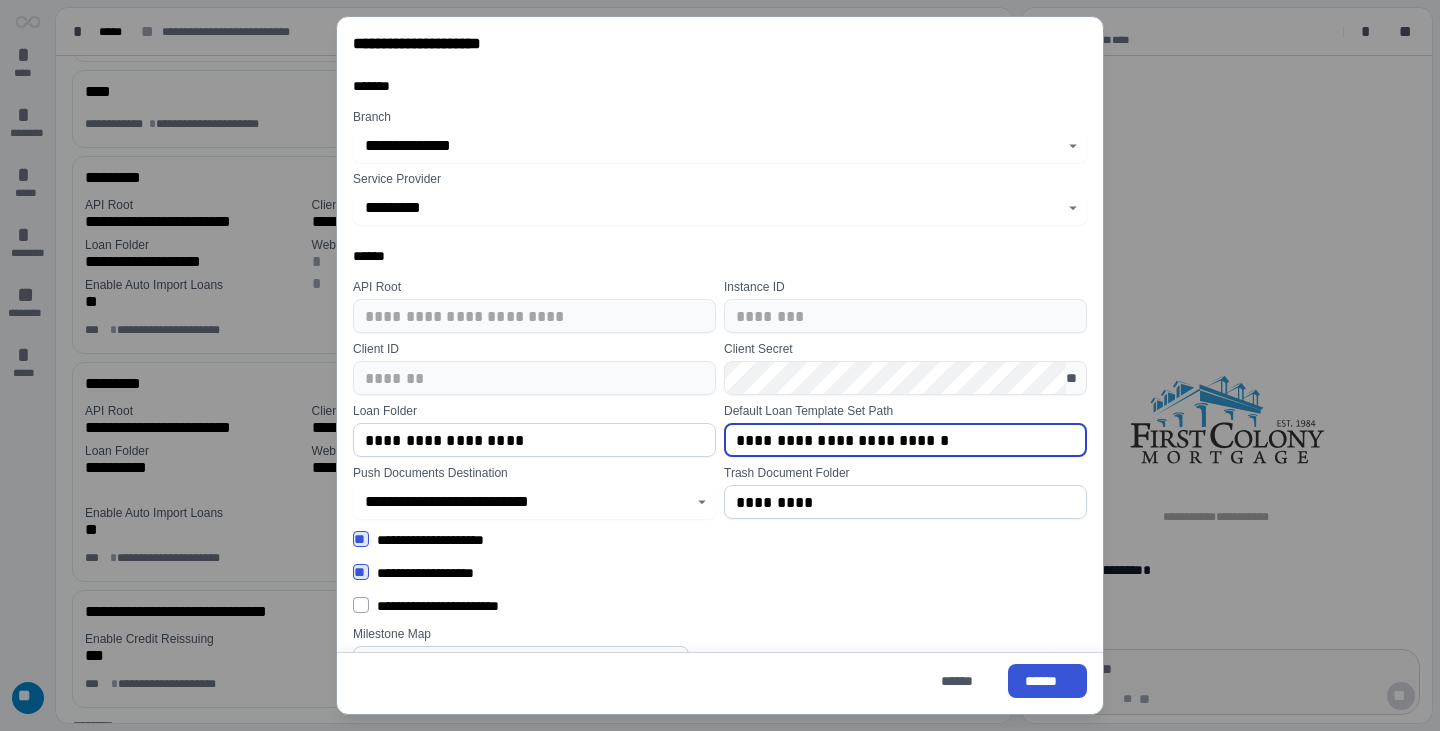 click on "**********" at bounding box center [905, 440] 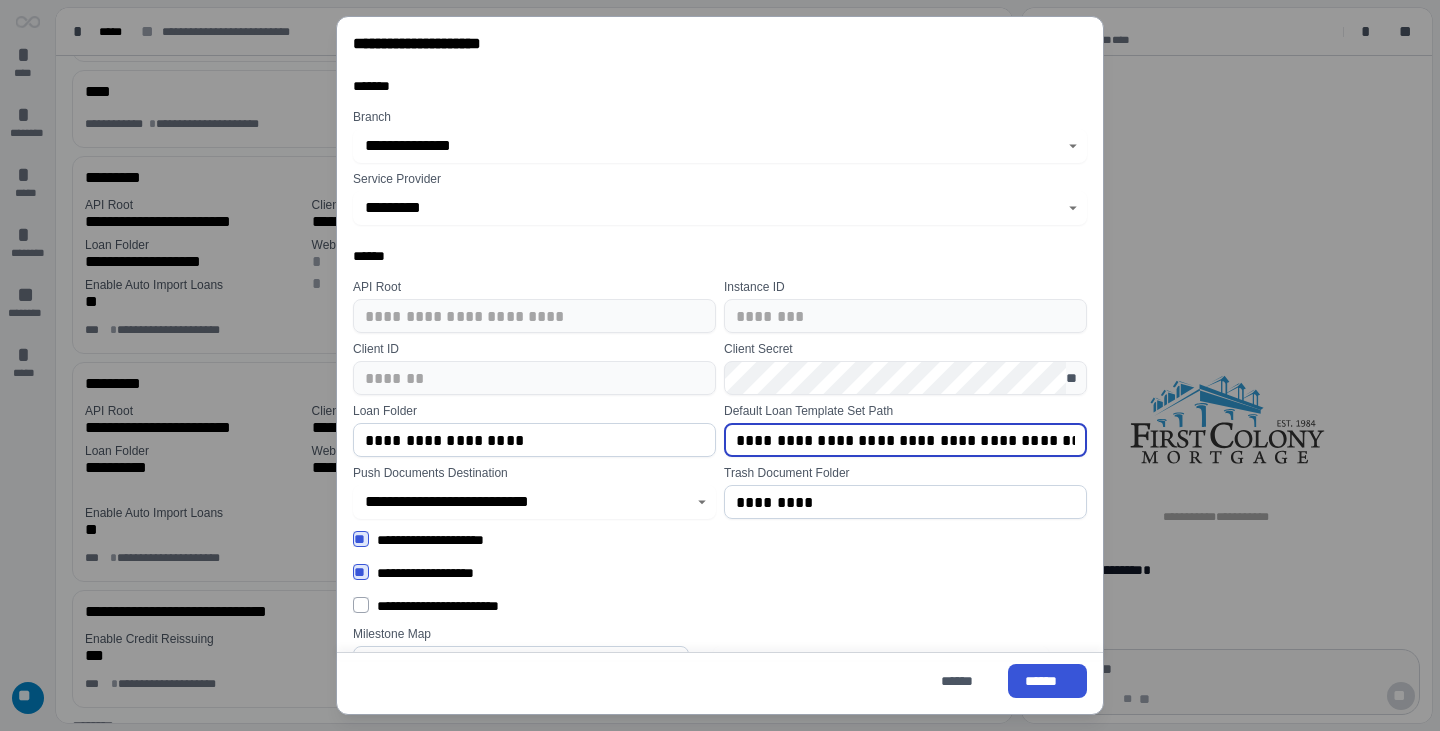 drag, startPoint x: 1062, startPoint y: 441, endPoint x: 733, endPoint y: 425, distance: 329.38882 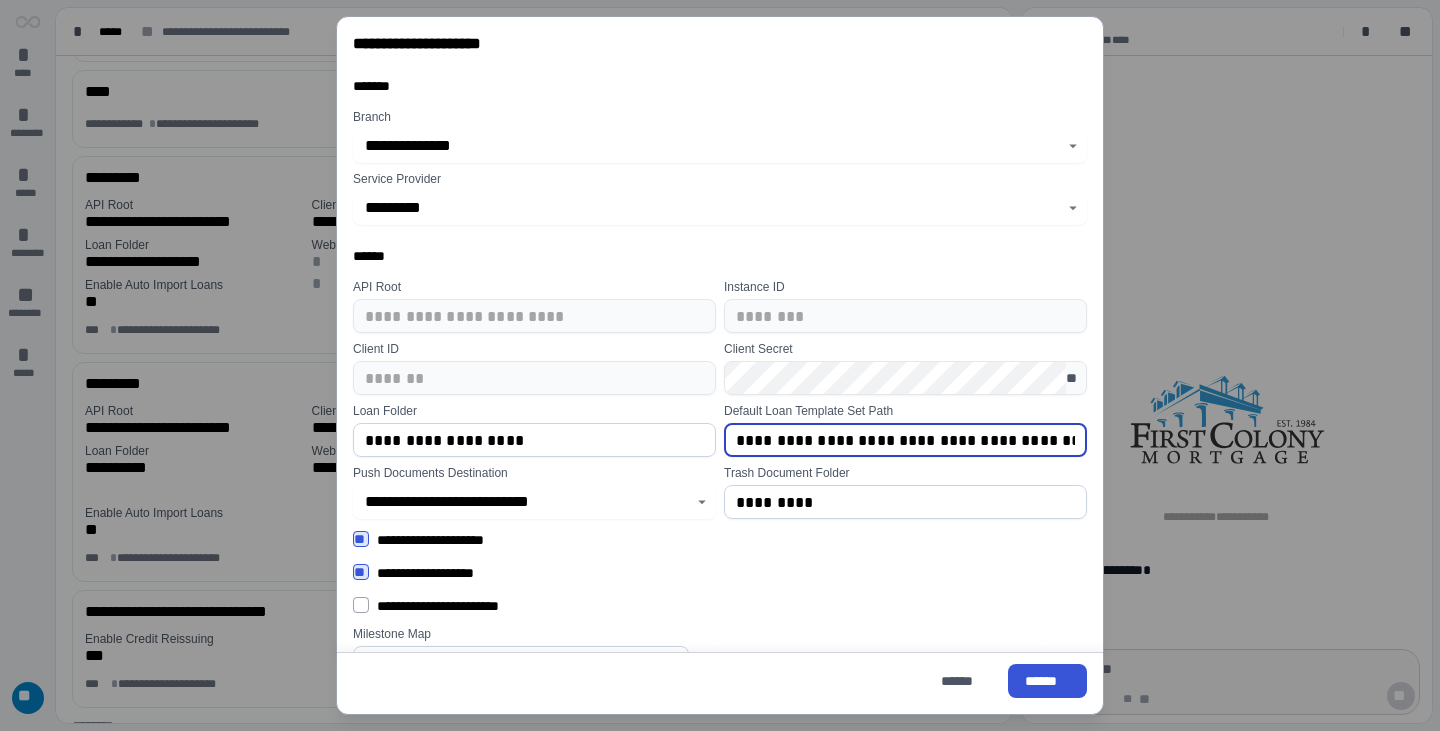 click on "**********" at bounding box center (905, 440) 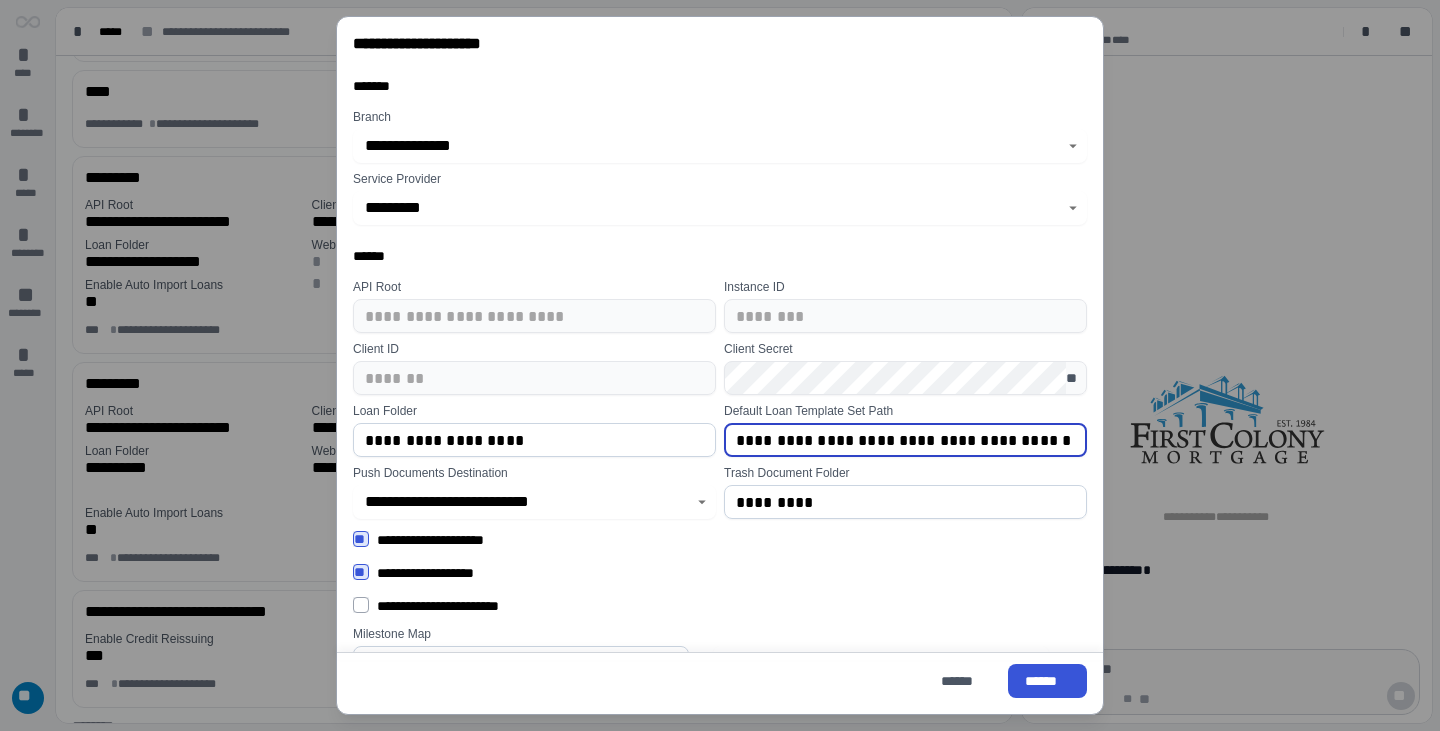 click on "**********" at bounding box center (905, 440) 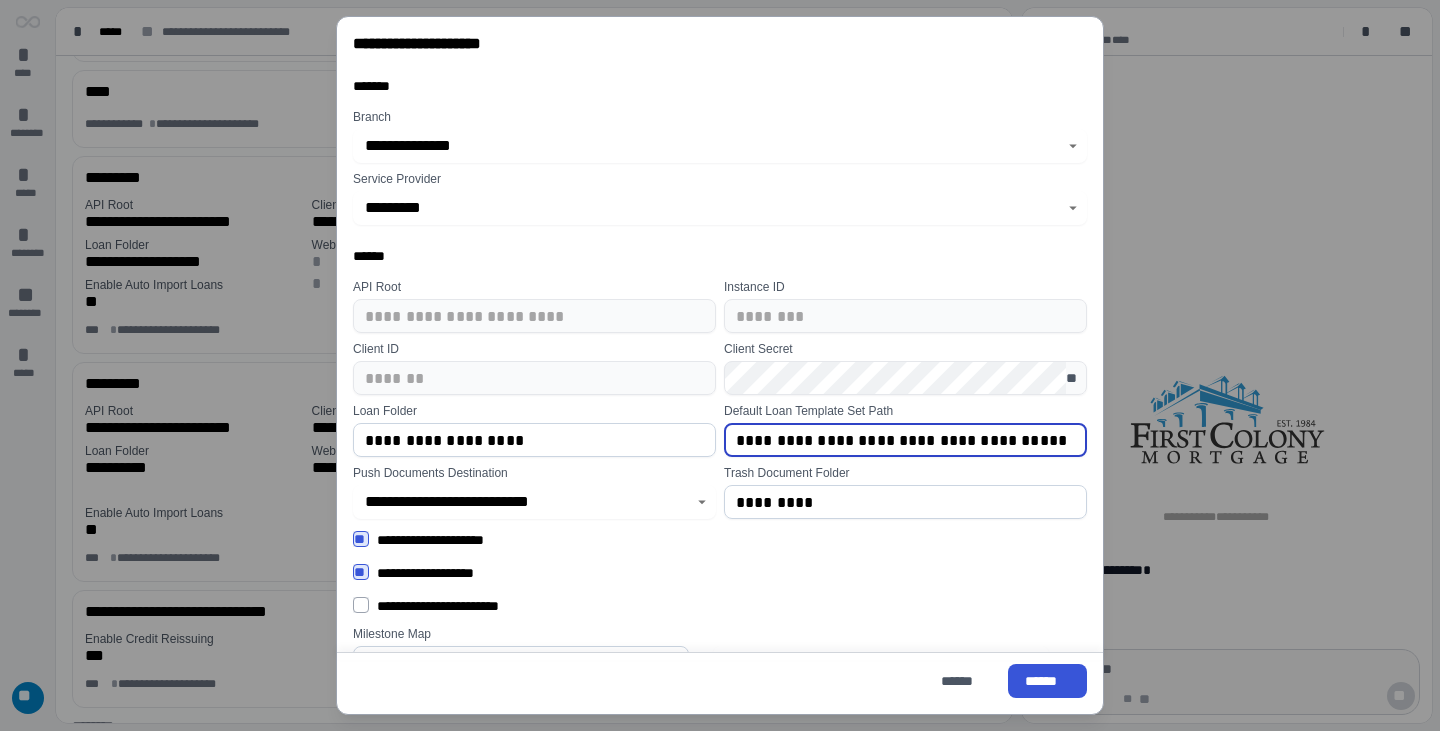 click on "**********" at bounding box center [905, 440] 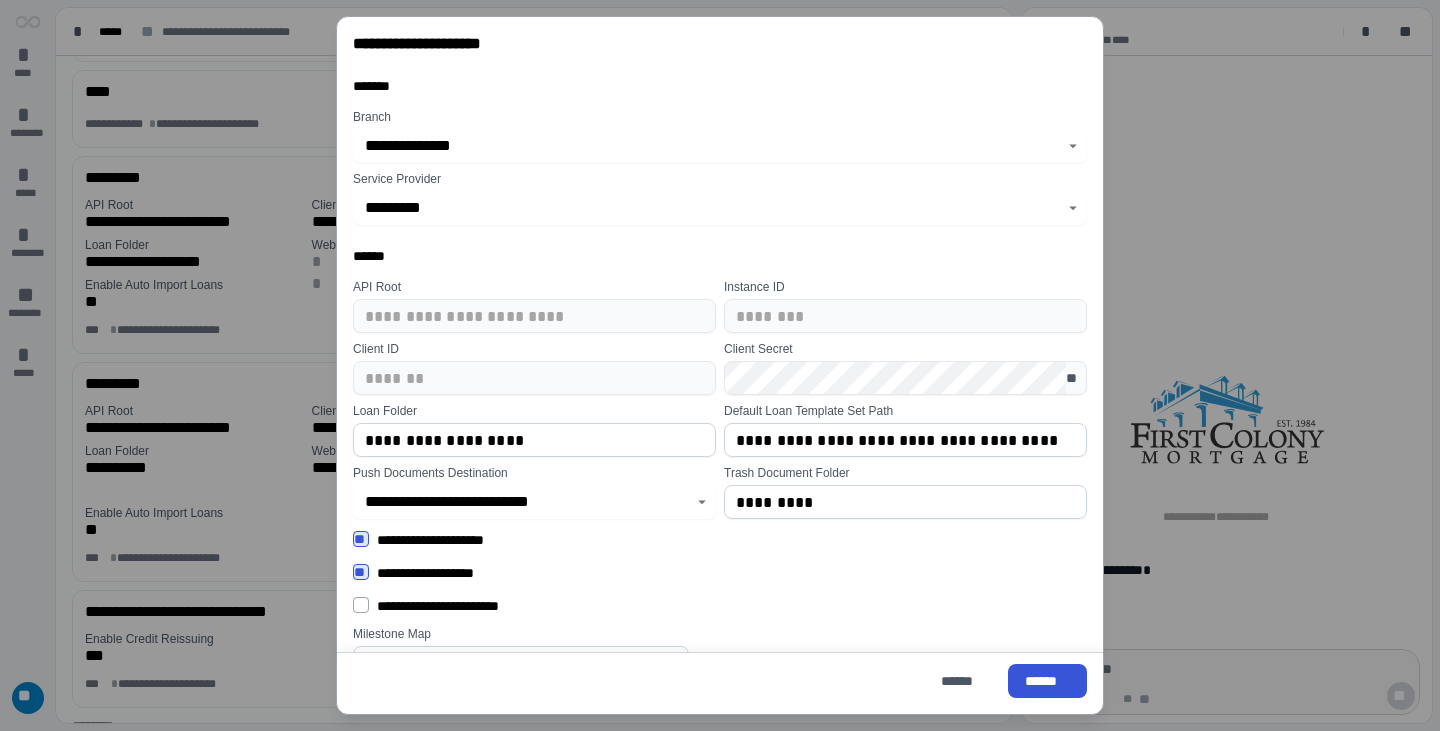 click on "**********" at bounding box center (905, 440) 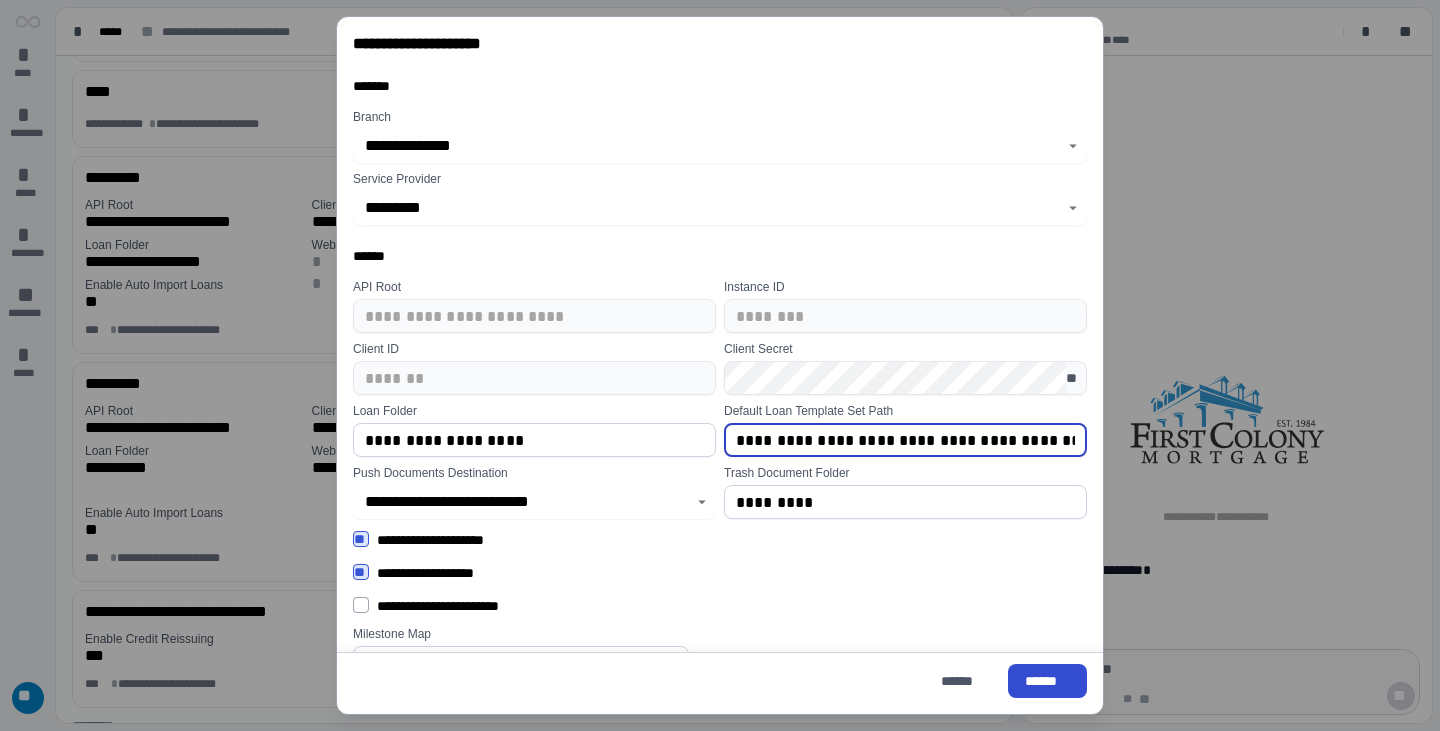 type on "**********" 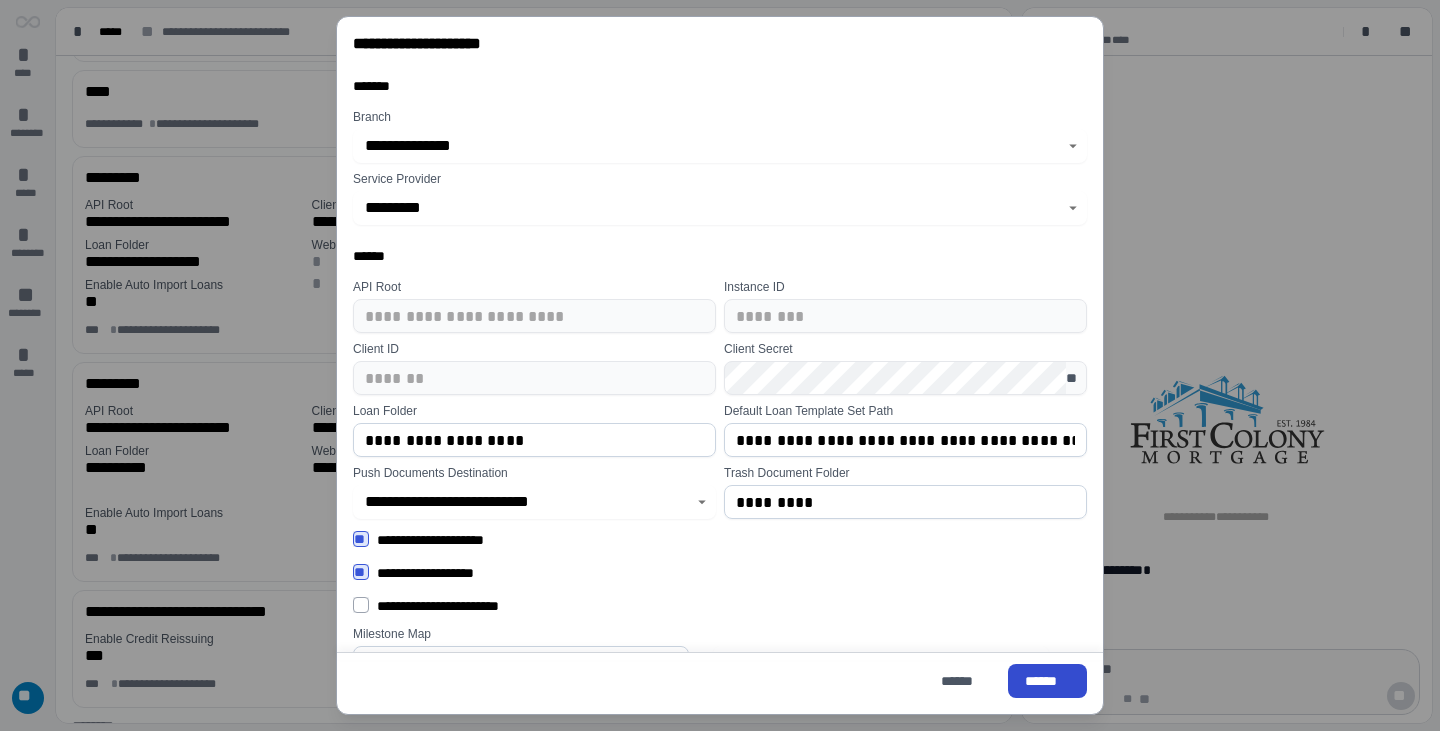 click on "******" at bounding box center (1047, 681) 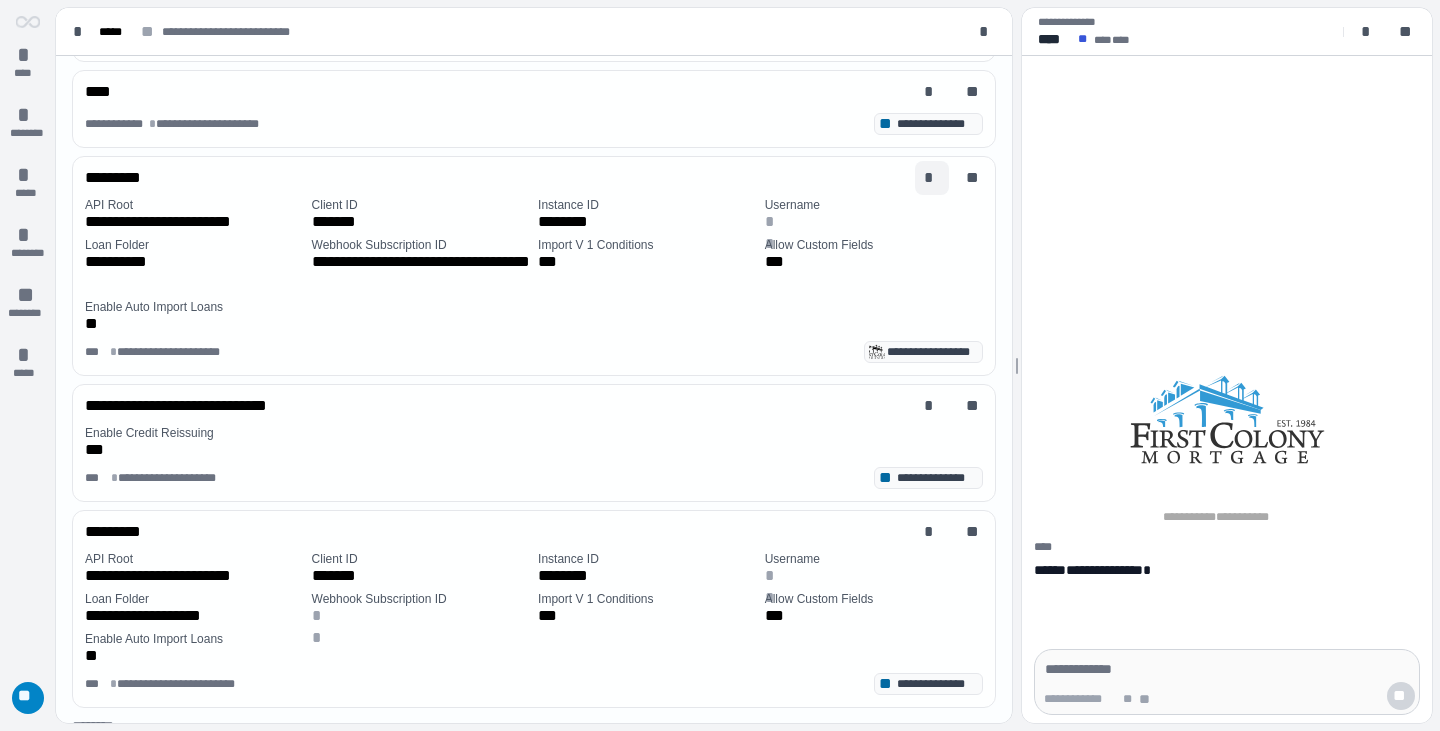 click on "*" at bounding box center (932, 178) 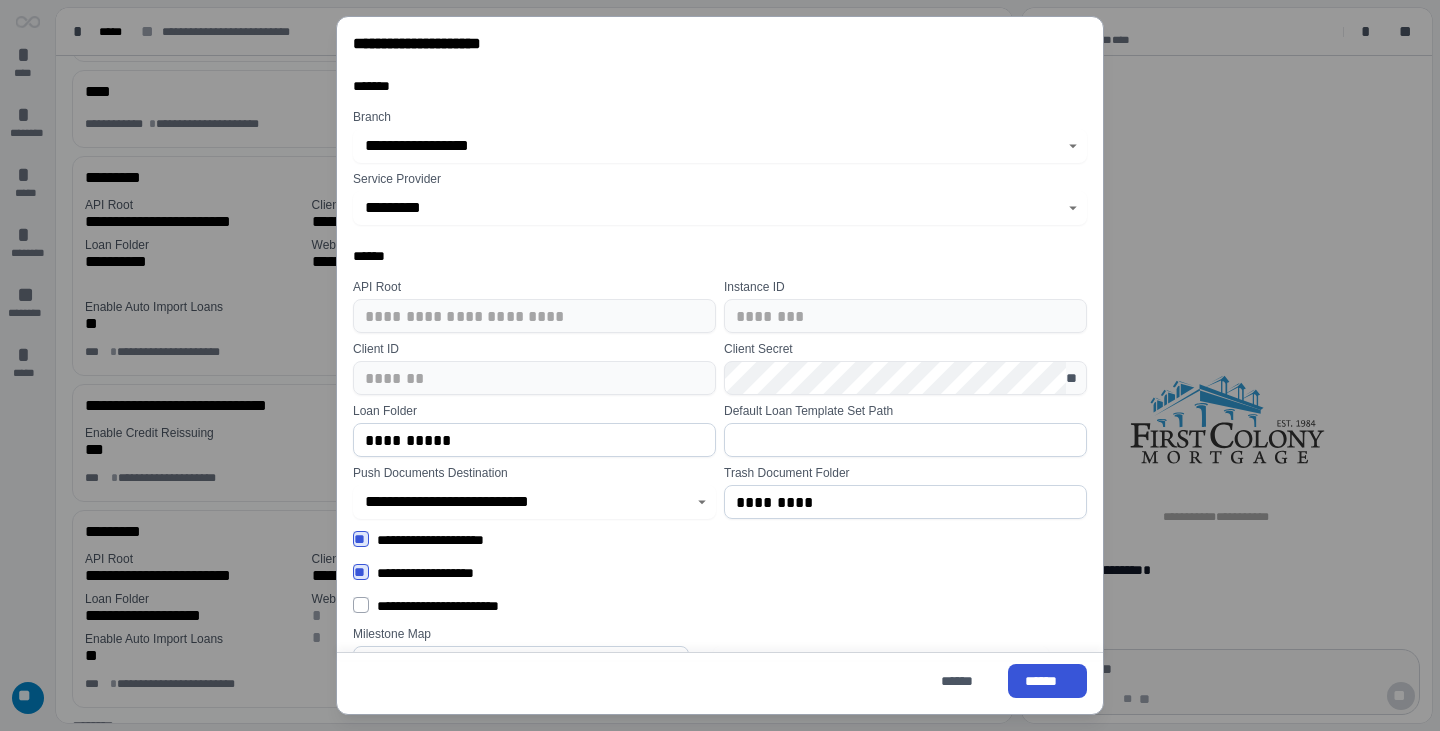 click at bounding box center (905, 440) 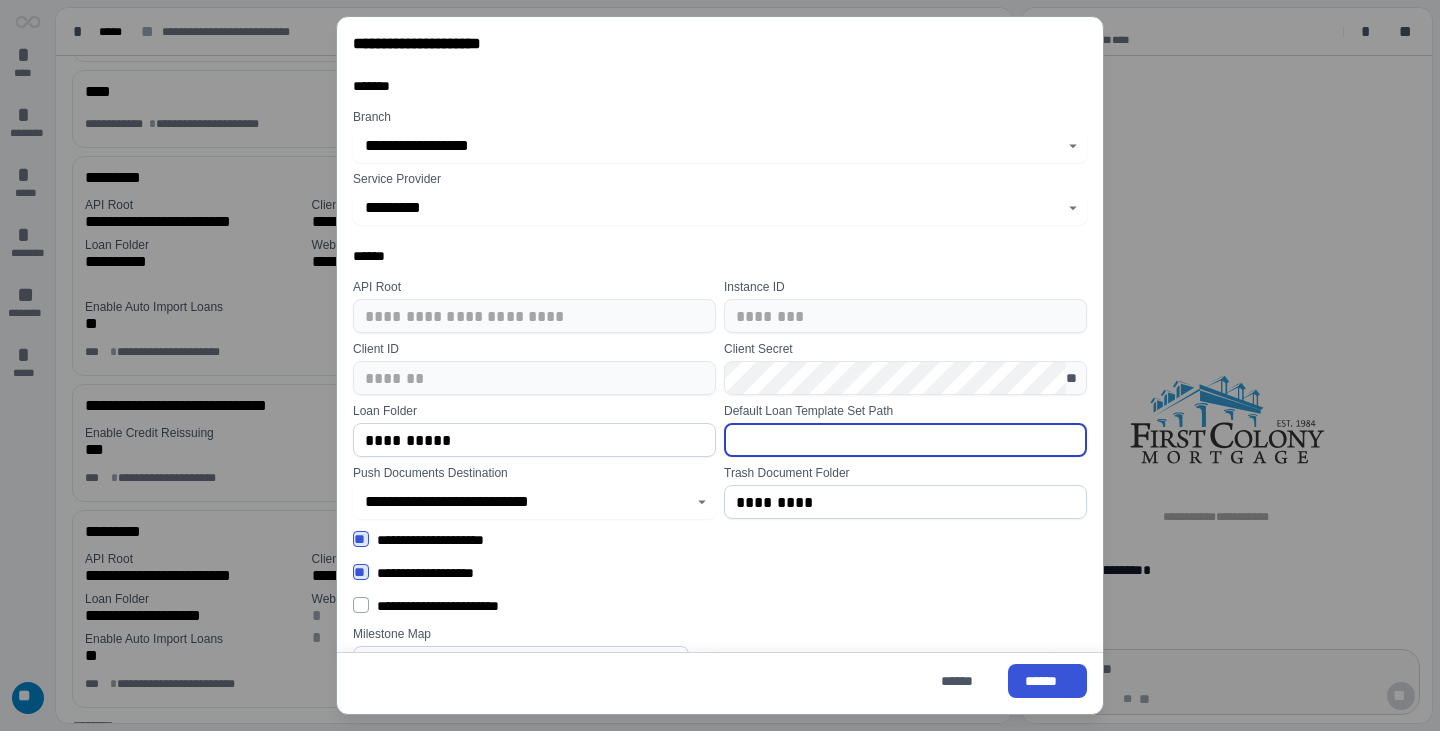 paste on "**********" 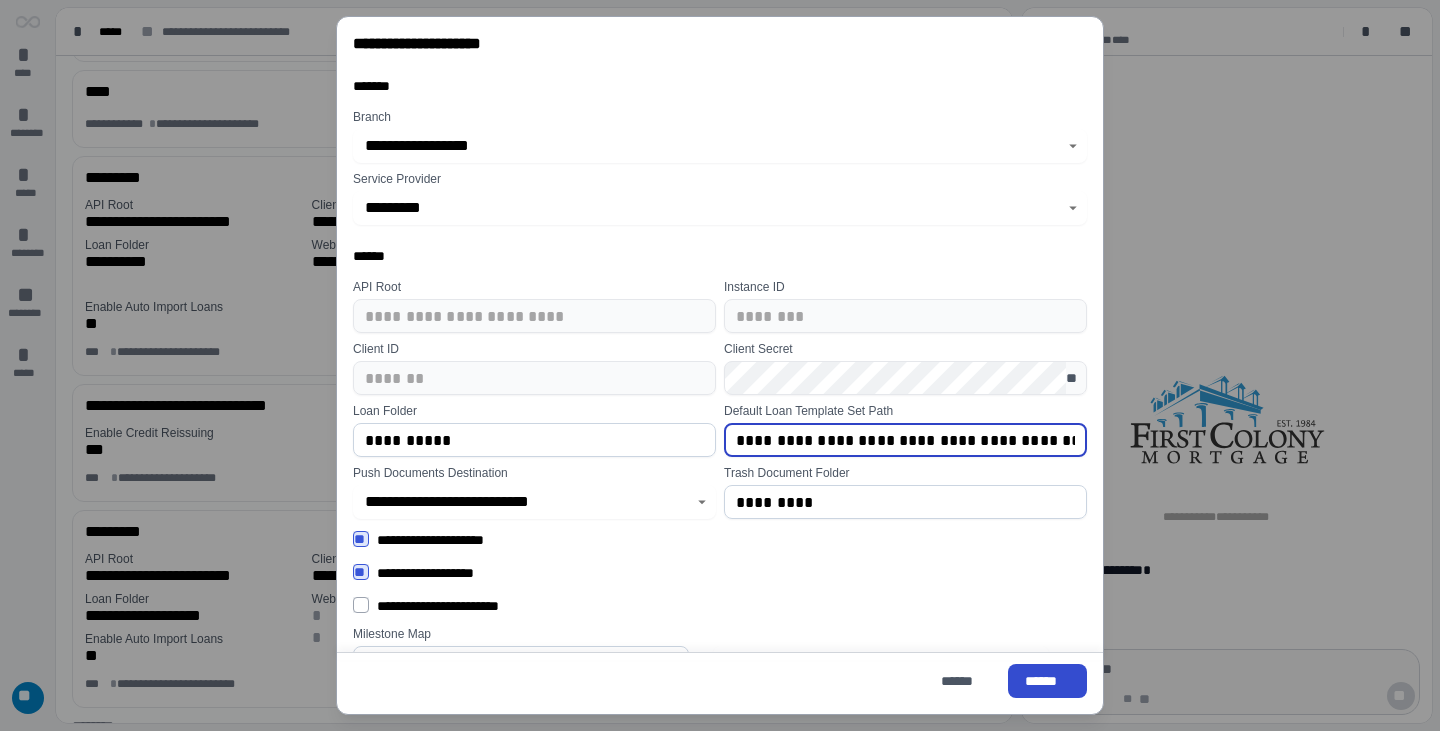 type on "**********" 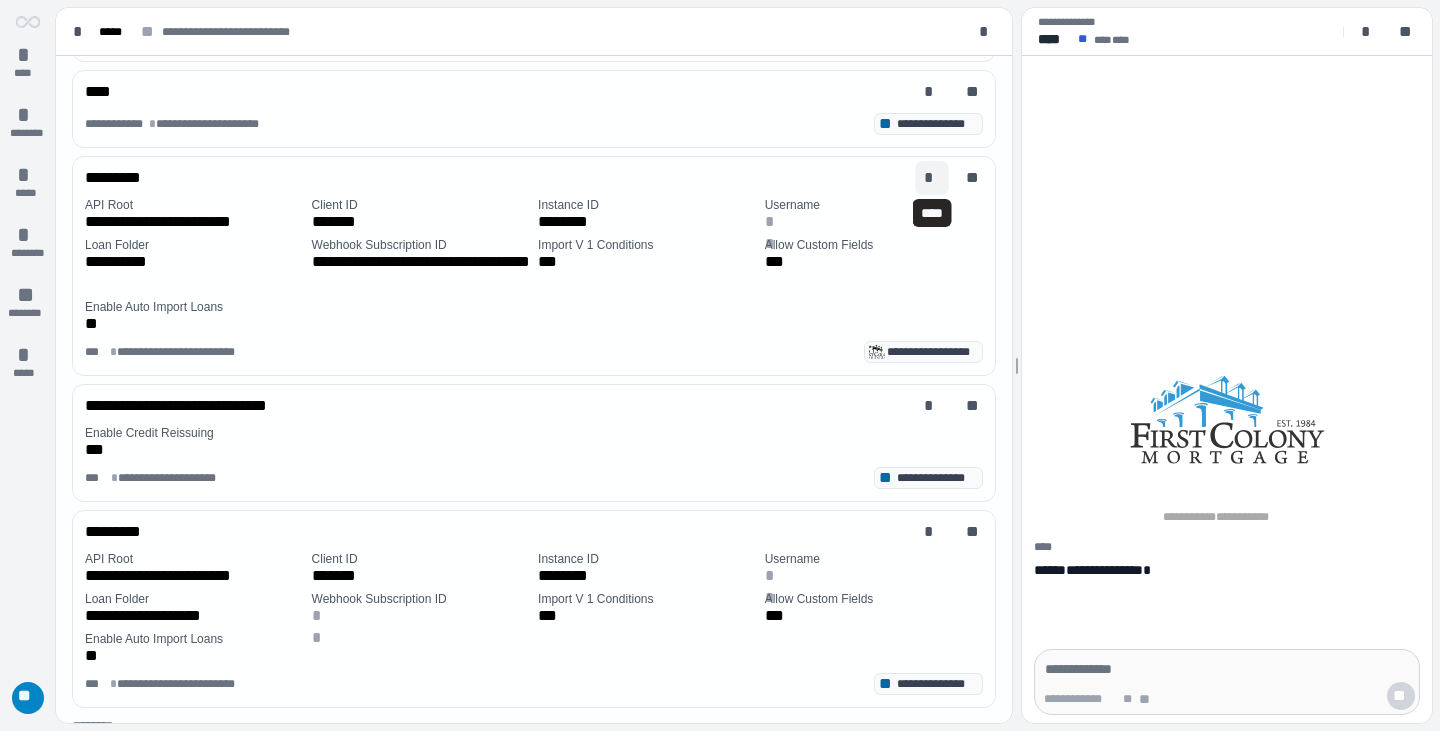 click on "*" at bounding box center (932, 178) 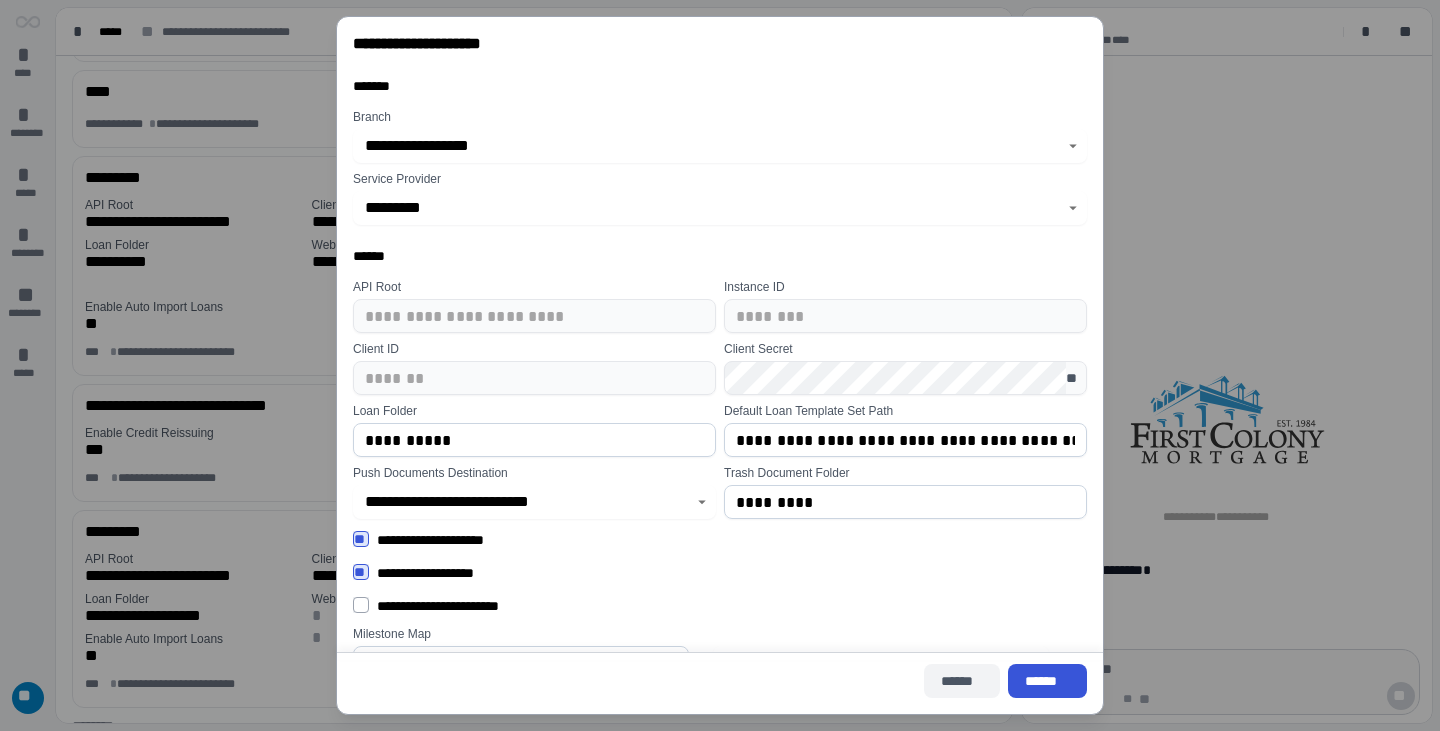 click on "******" at bounding box center [962, 681] 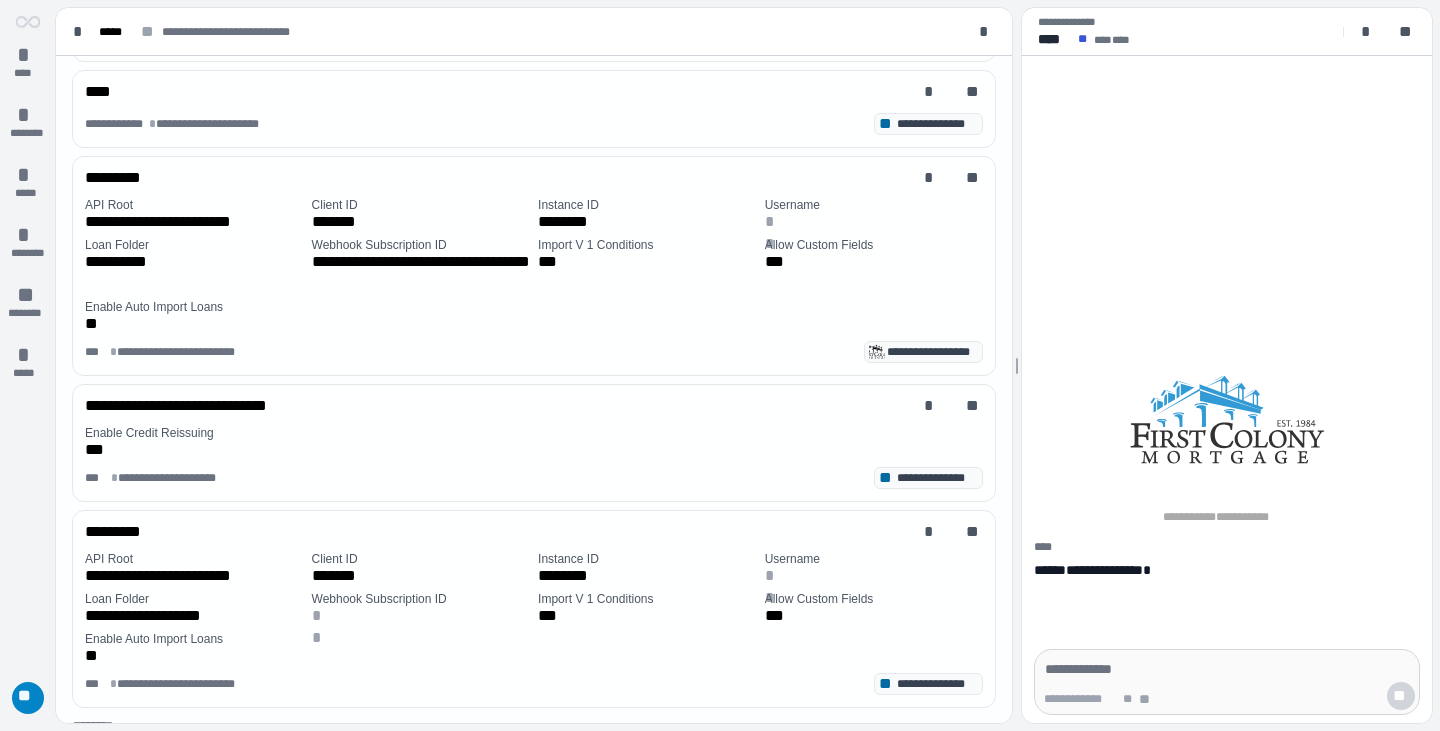 scroll, scrollTop: 729, scrollLeft: 0, axis: vertical 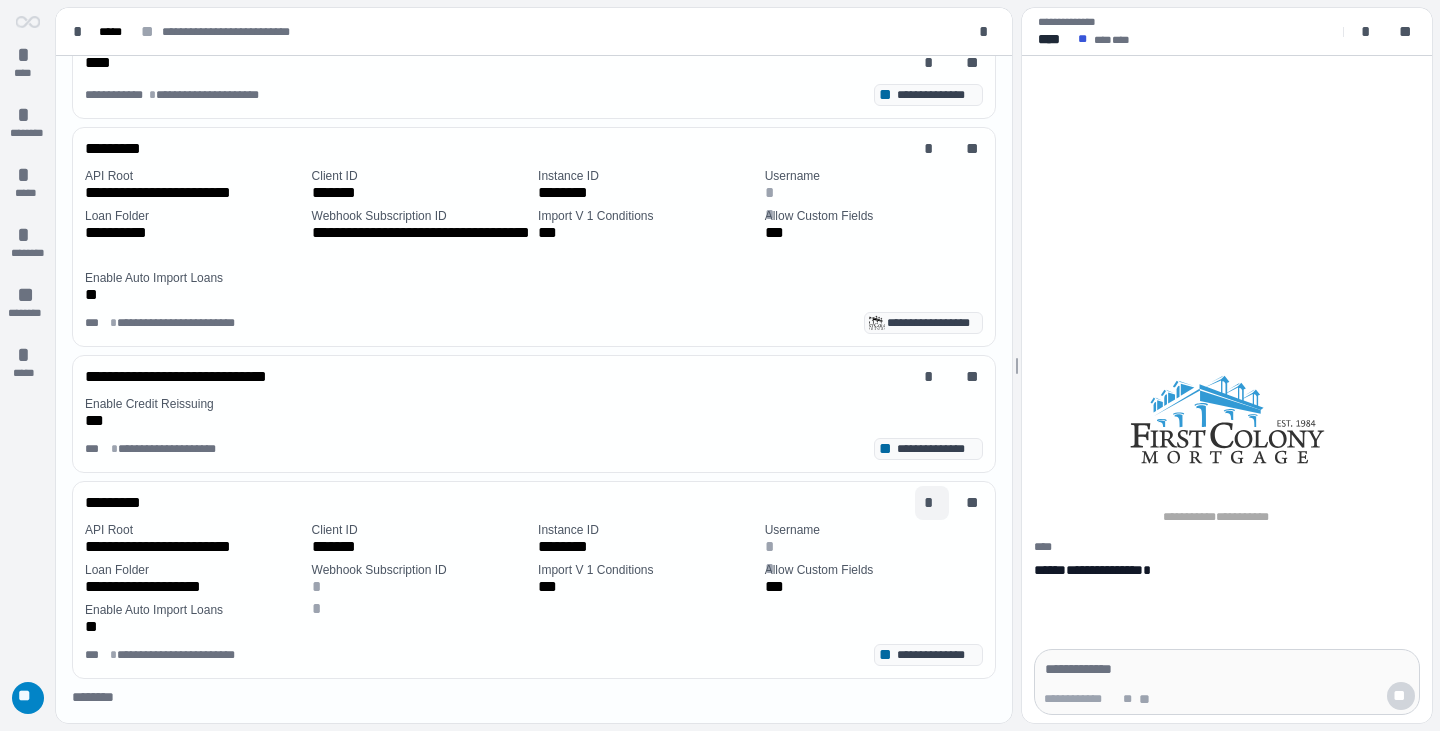 click on "*" at bounding box center (932, 503) 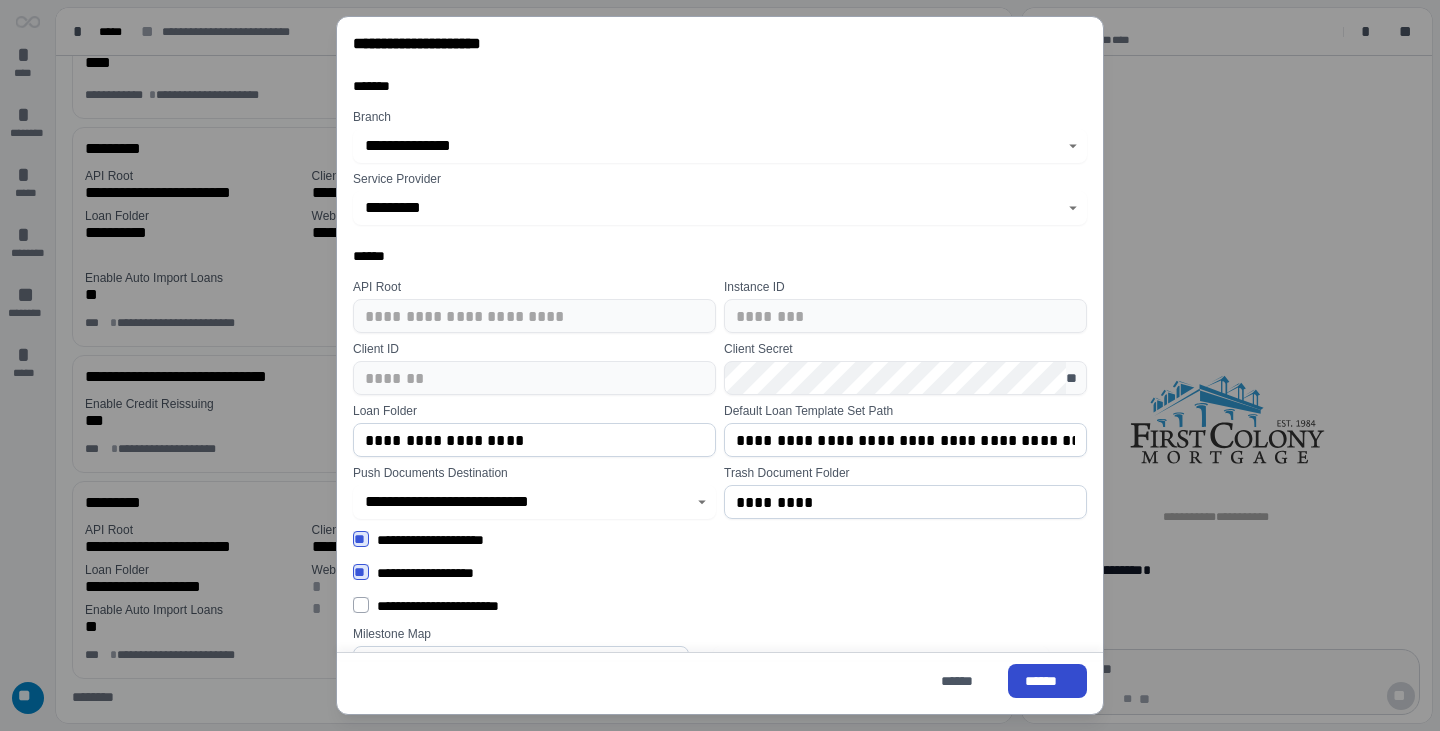 click on "******" at bounding box center (1047, 681) 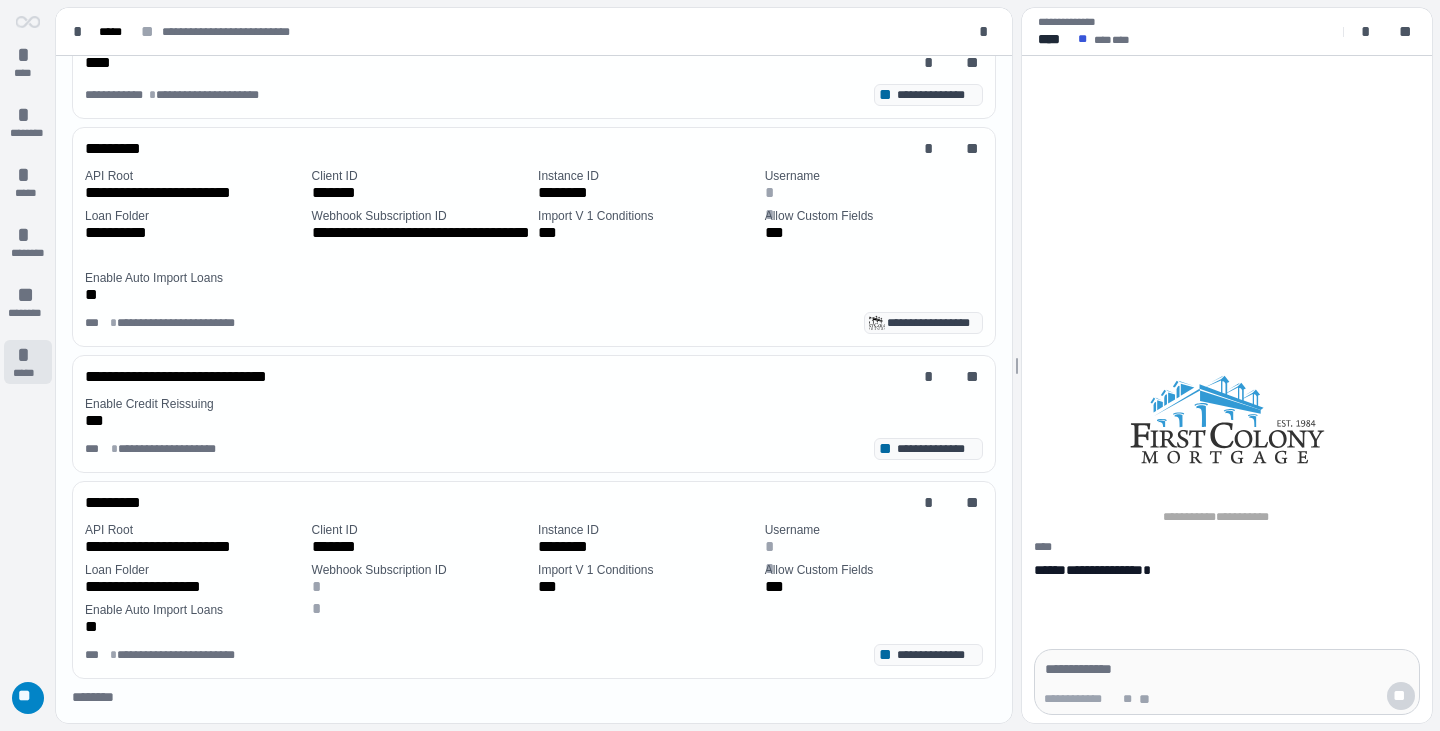 click on "*" at bounding box center [28, 355] 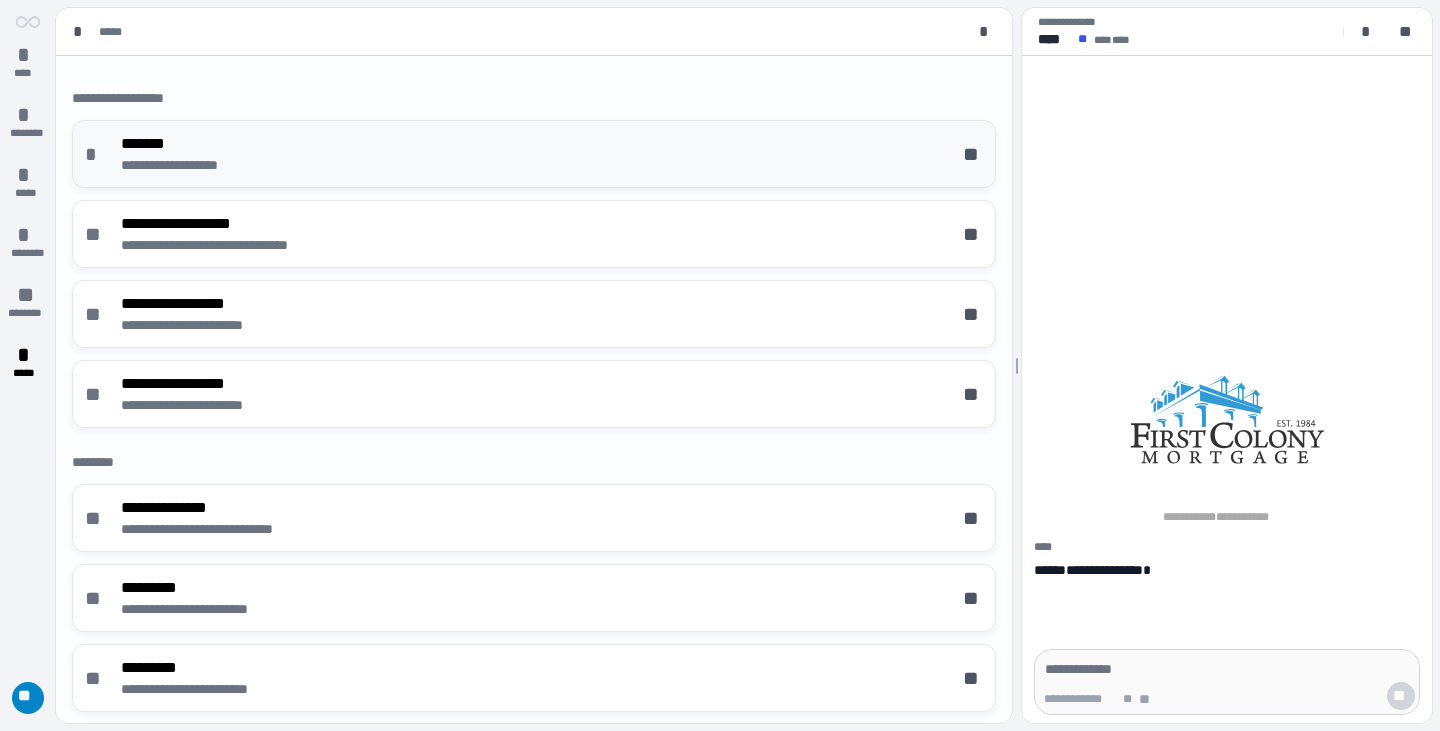 click on "**********" at bounding box center (534, 154) 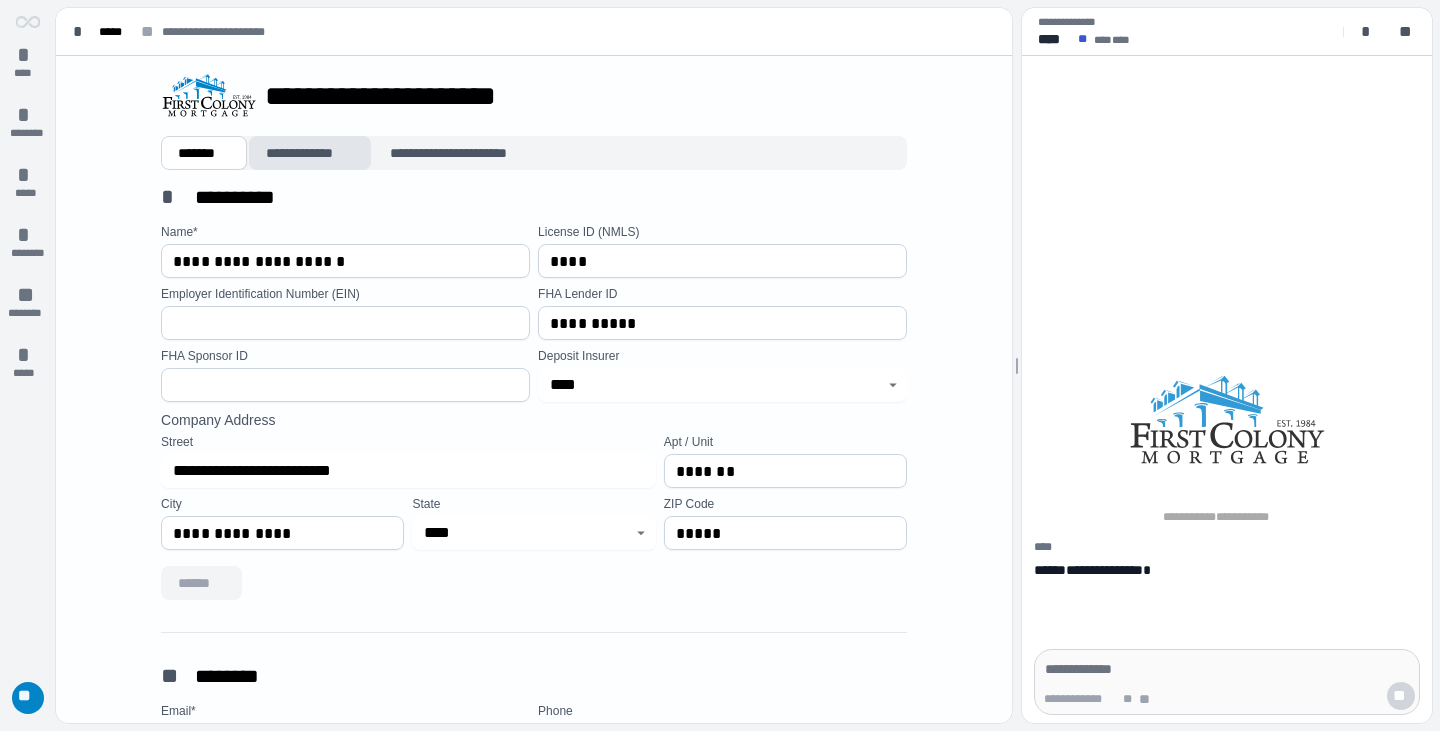 click on "**********" at bounding box center (310, 153) 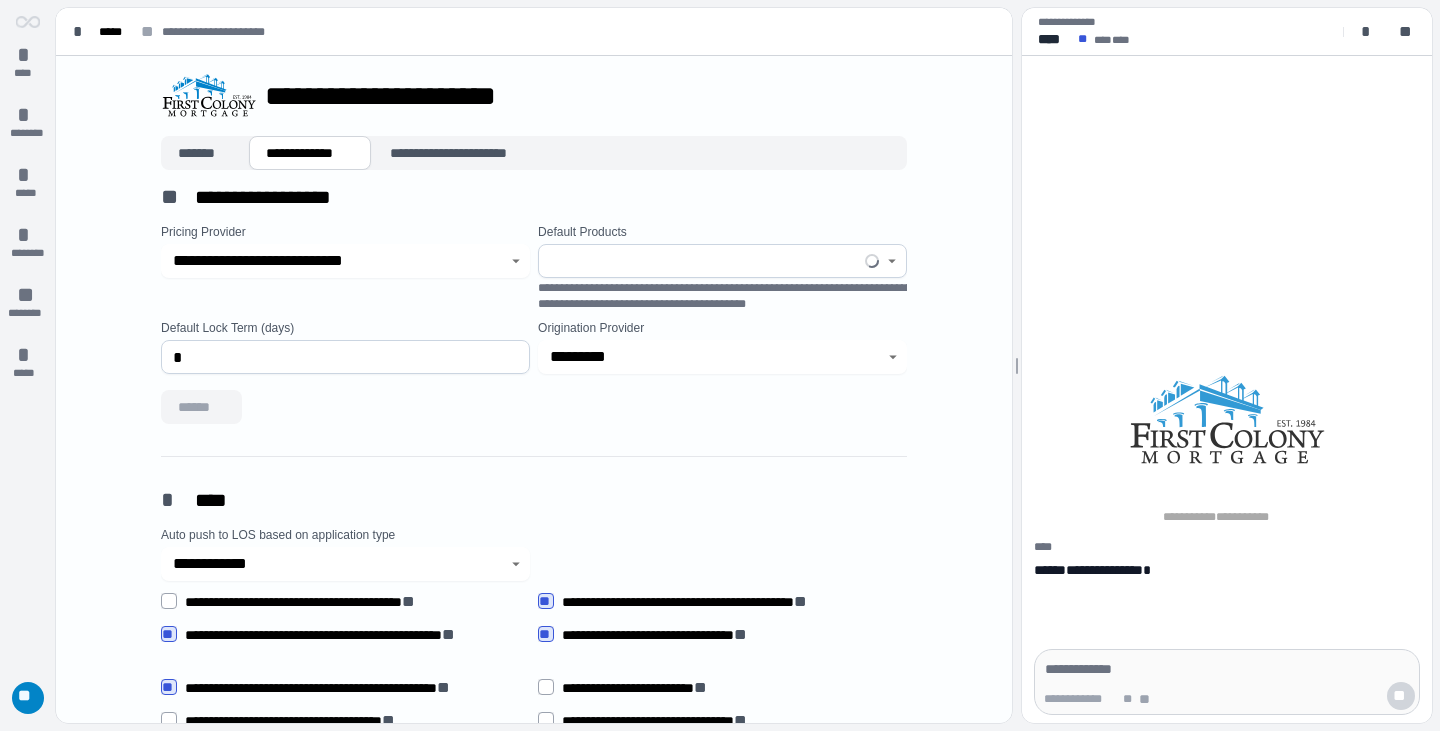type on "****" 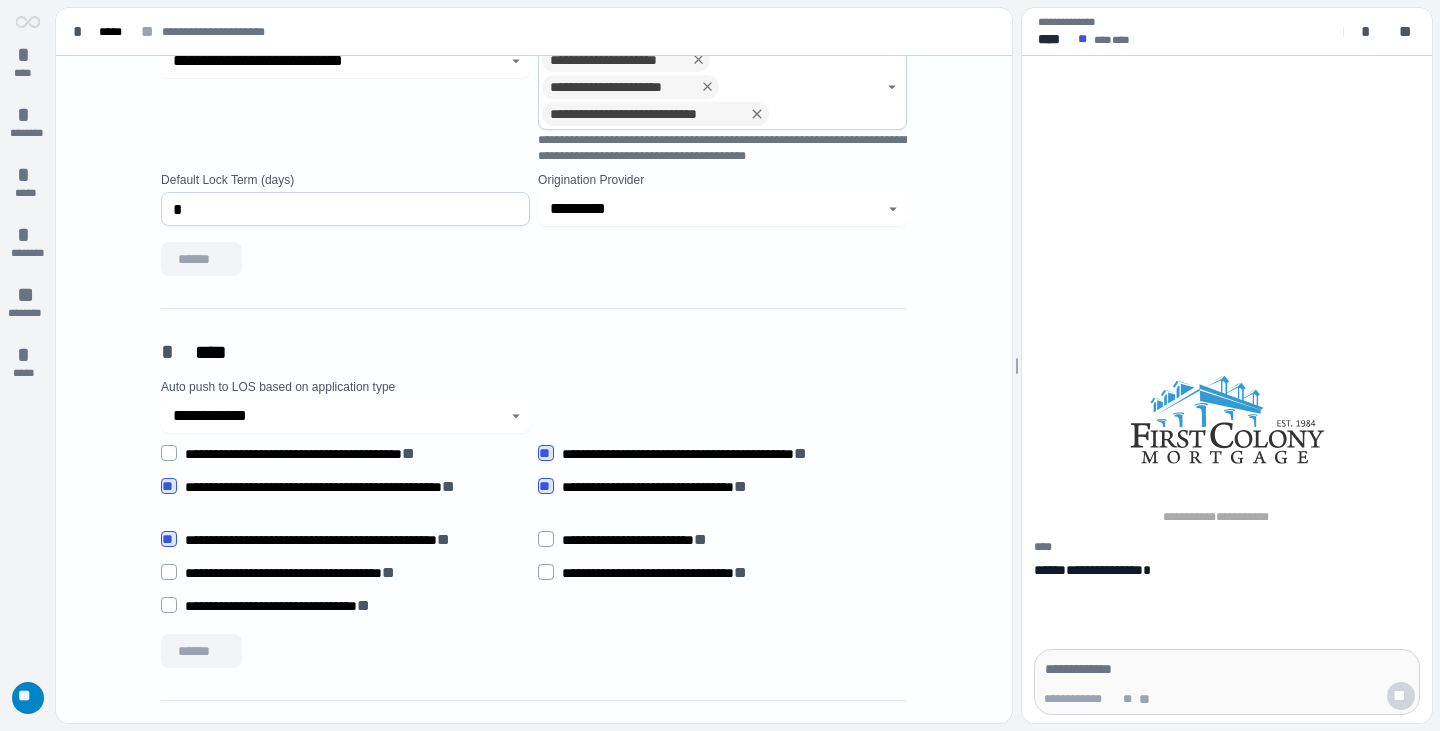 scroll, scrollTop: 400, scrollLeft: 0, axis: vertical 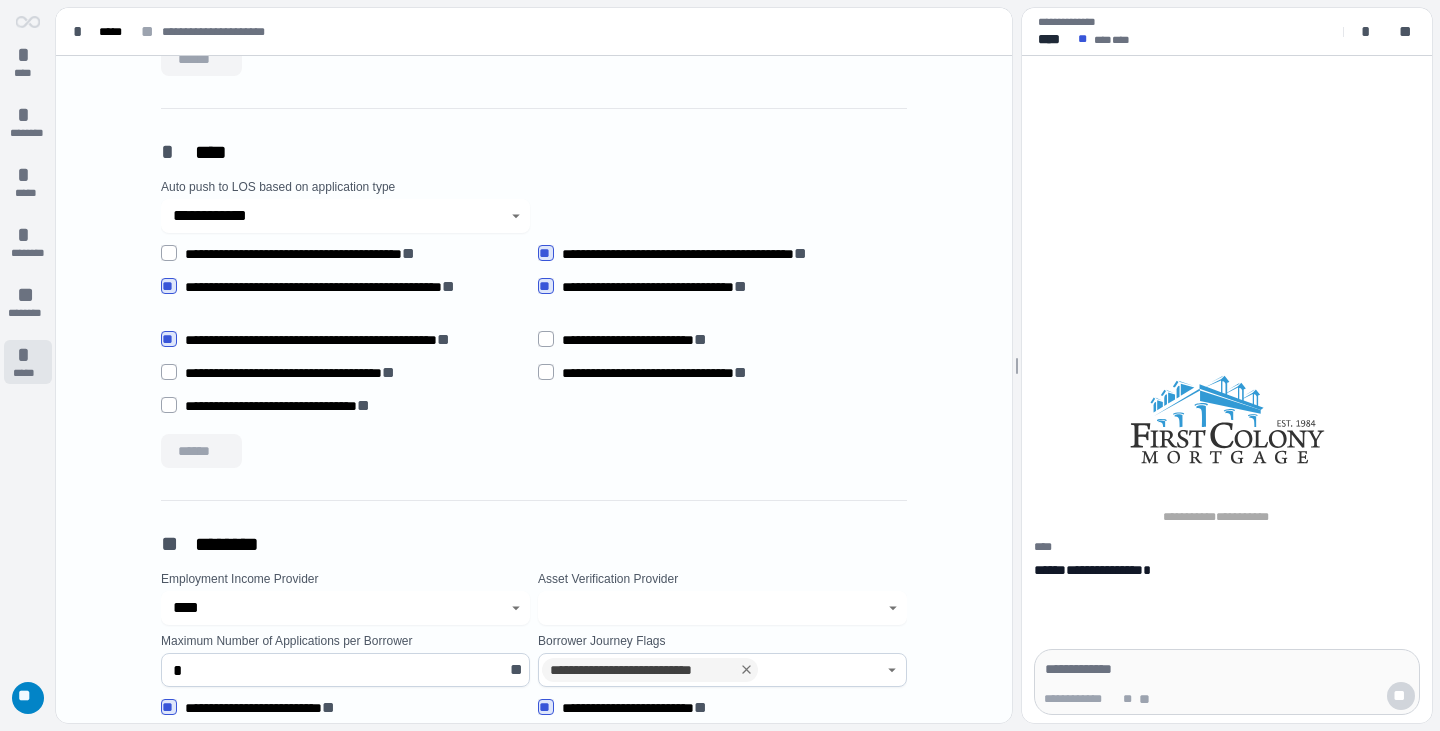 click on "*" at bounding box center (28, 355) 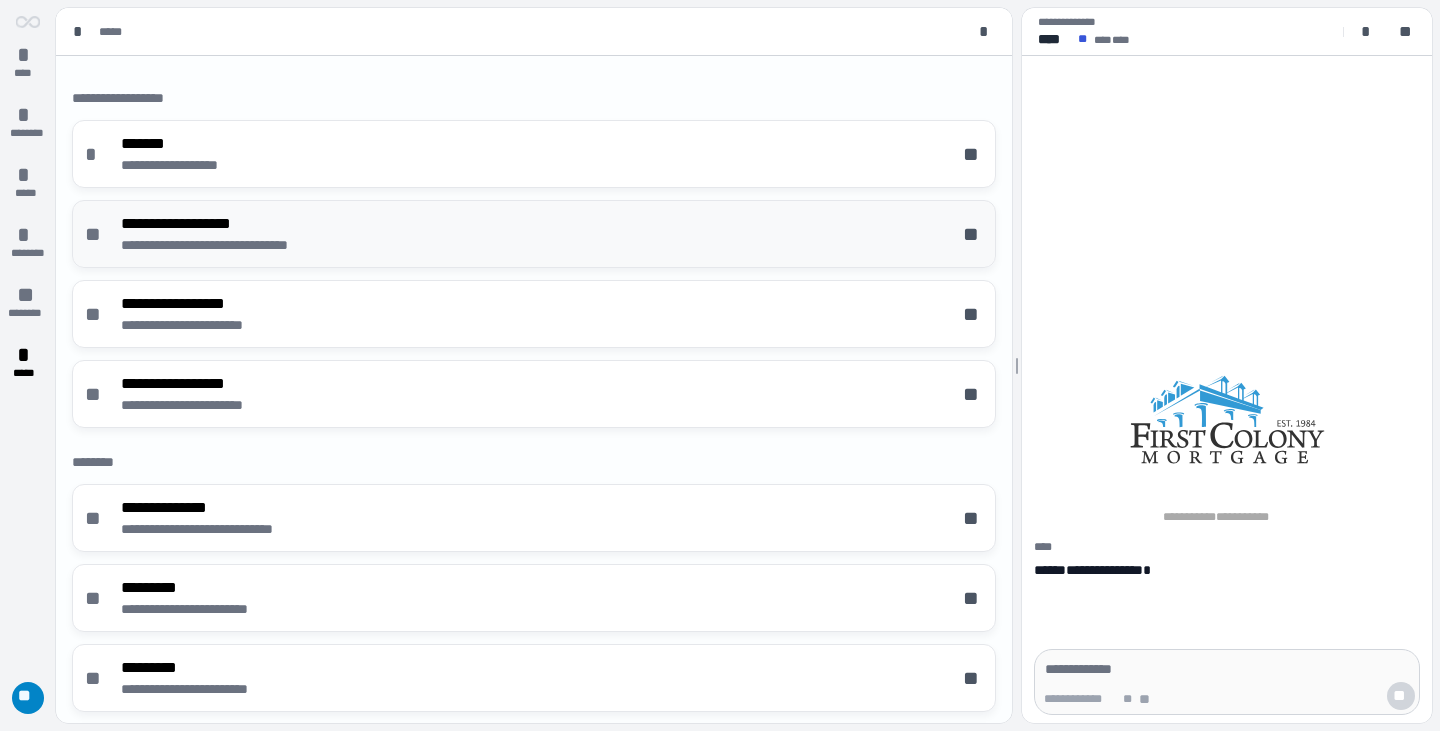 click on "**********" at bounding box center (238, 245) 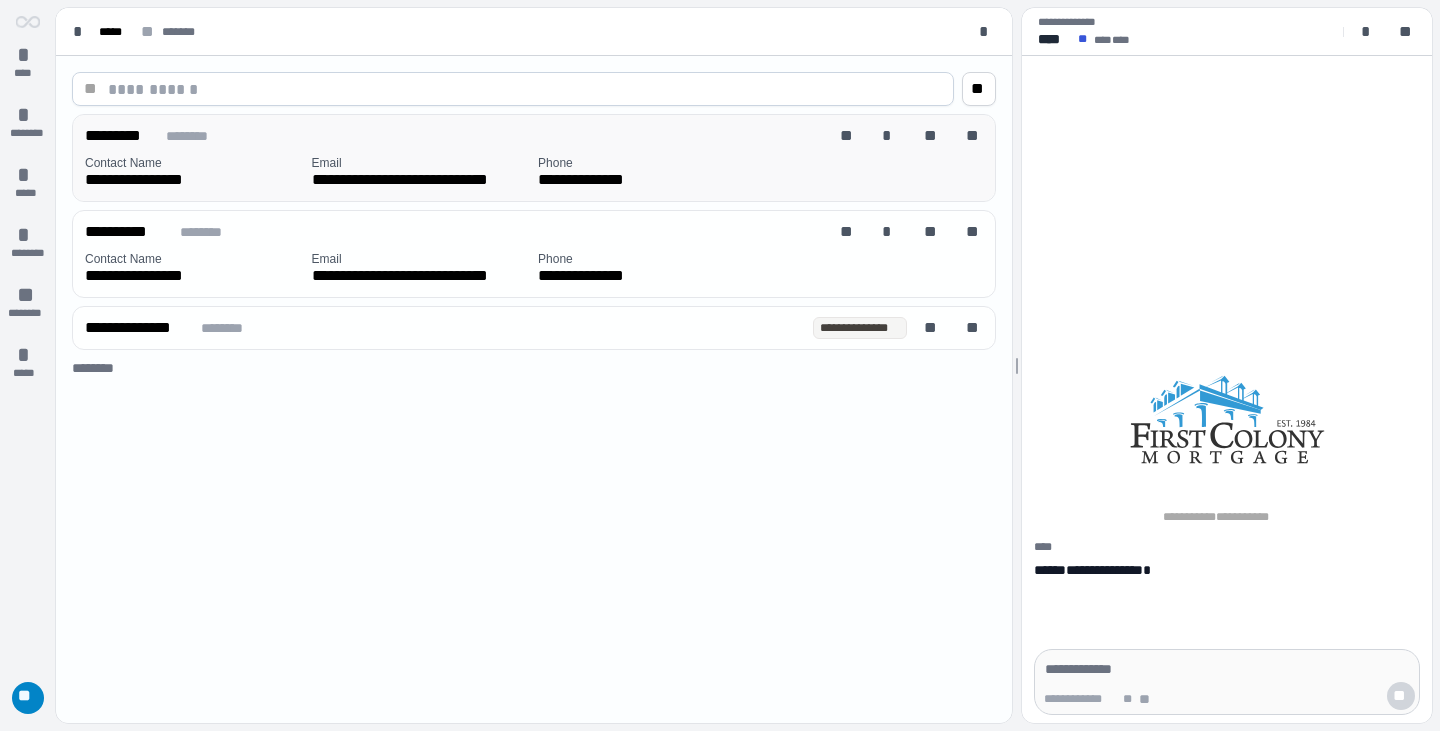 click on "**********" at bounding box center (194, 180) 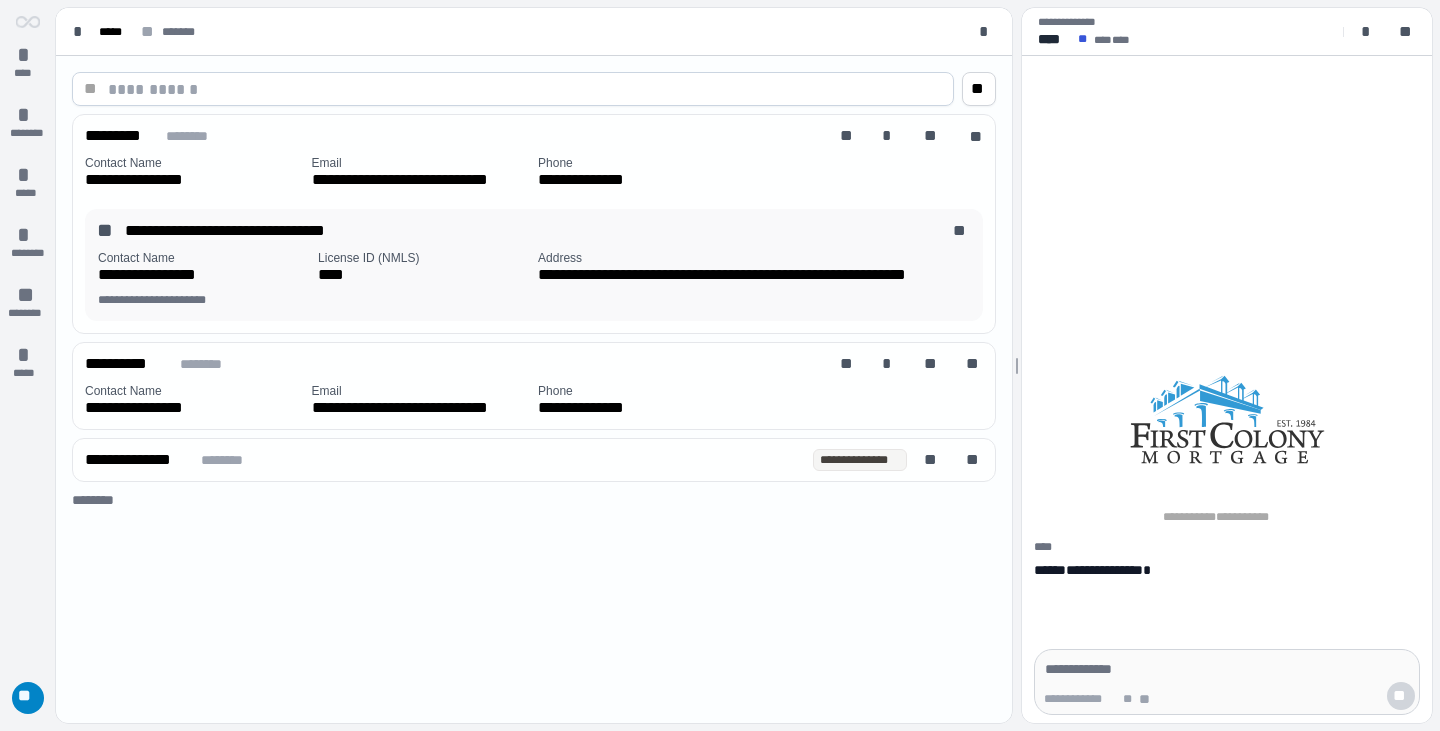 click on "**********" at bounding box center [538, 231] 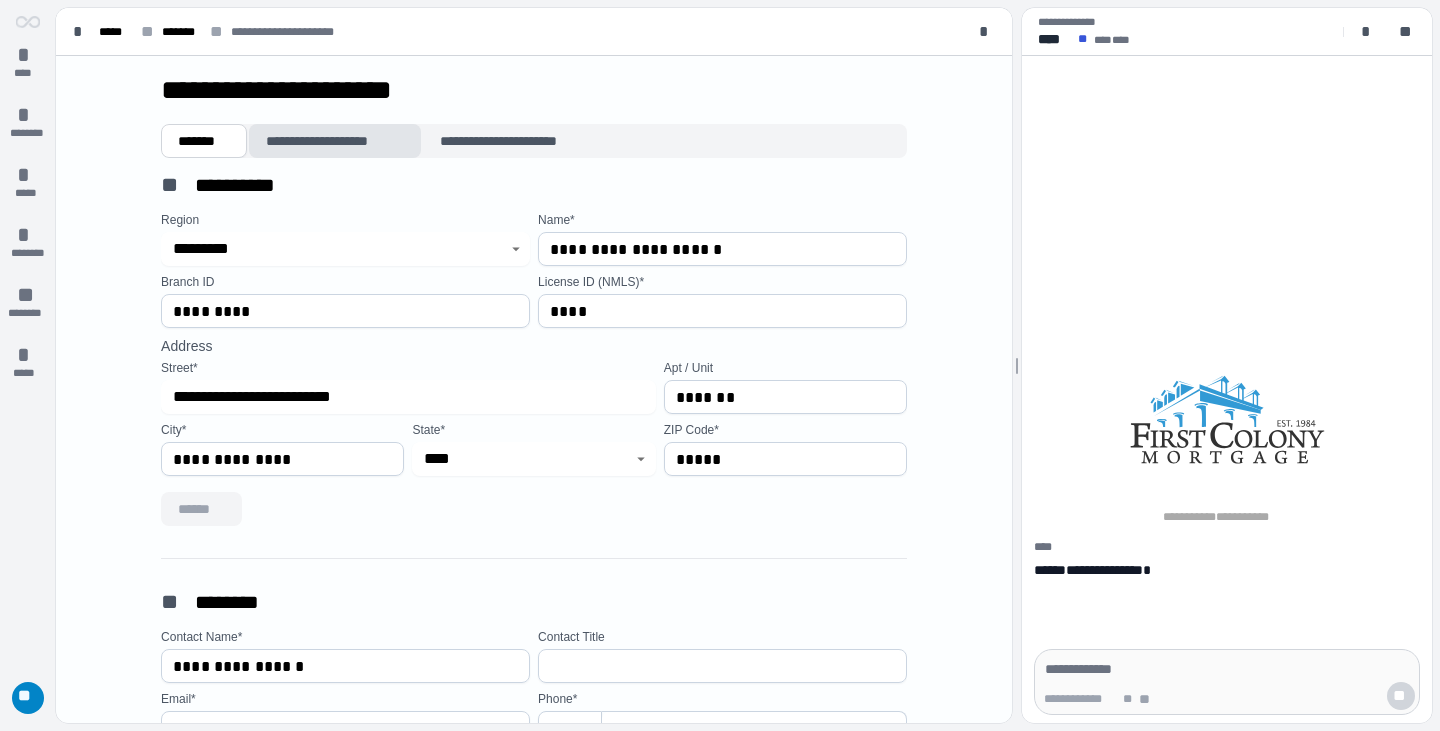 click on "**********" at bounding box center (335, 141) 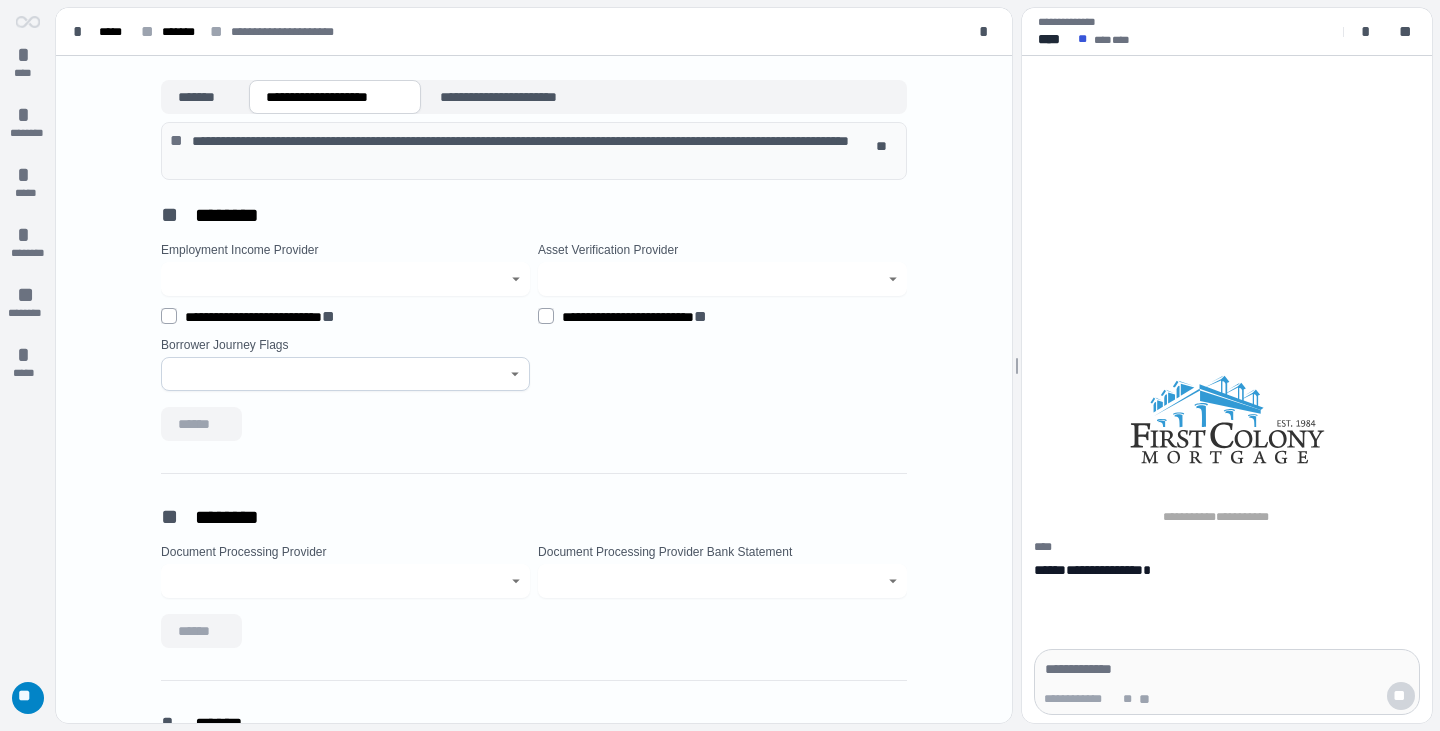 scroll, scrollTop: 0, scrollLeft: 0, axis: both 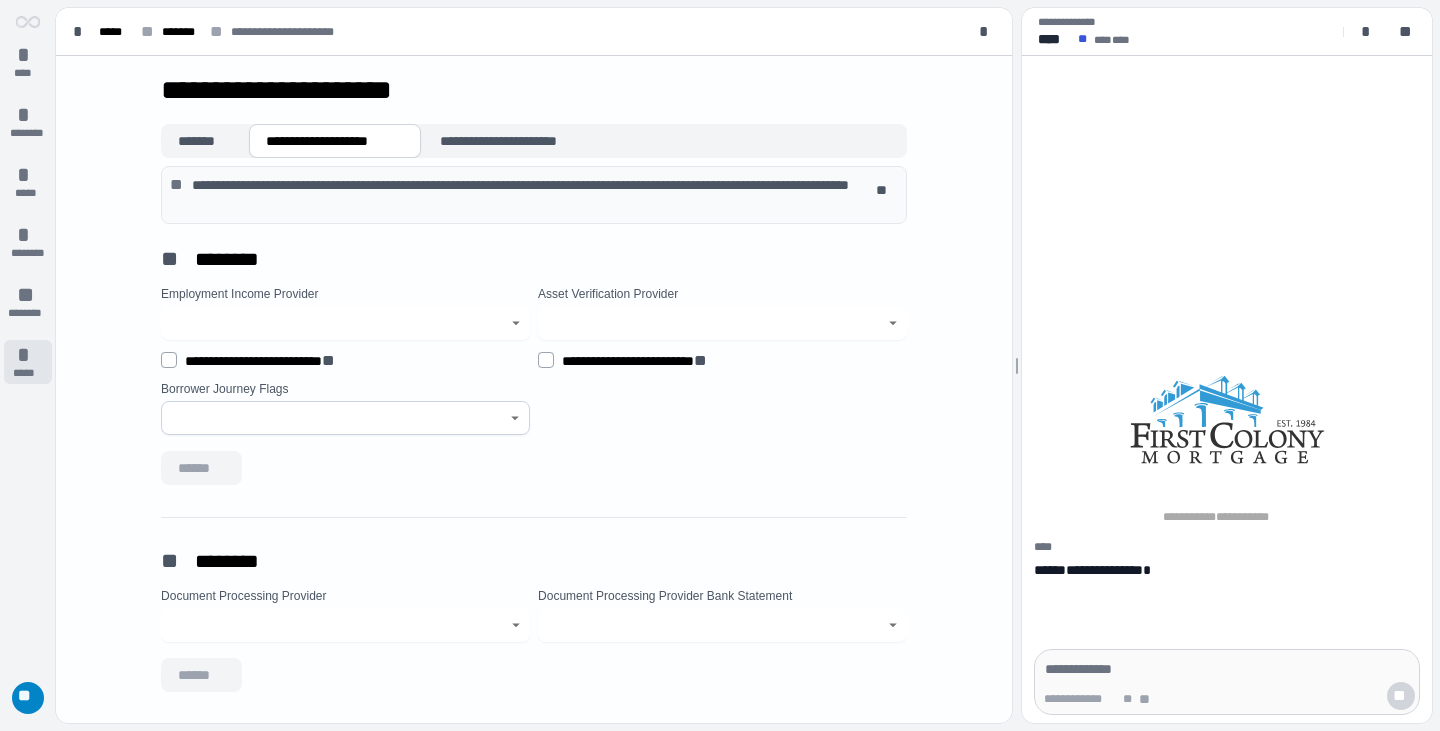 click on "* *****" at bounding box center [28, 362] 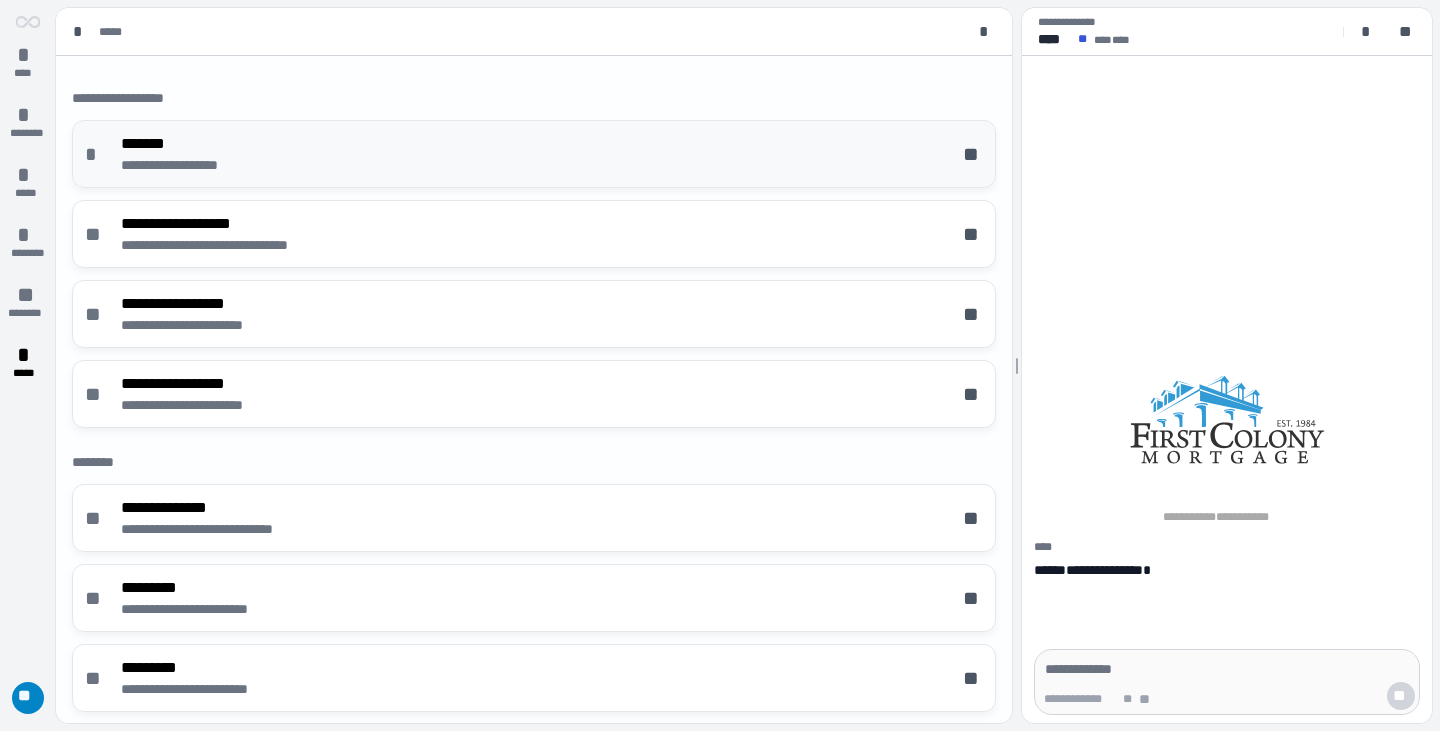 click on "*******" at bounding box center [192, 144] 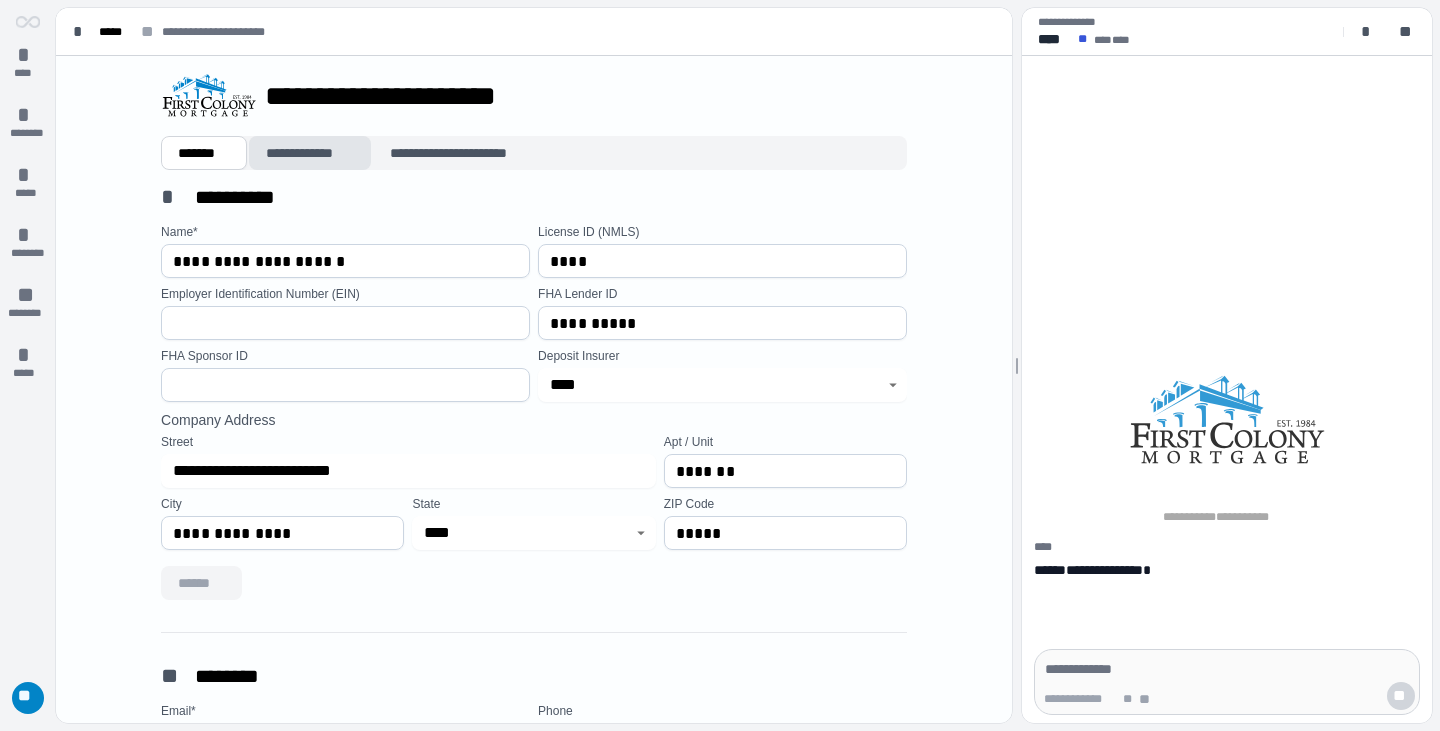 click on "**********" at bounding box center (310, 153) 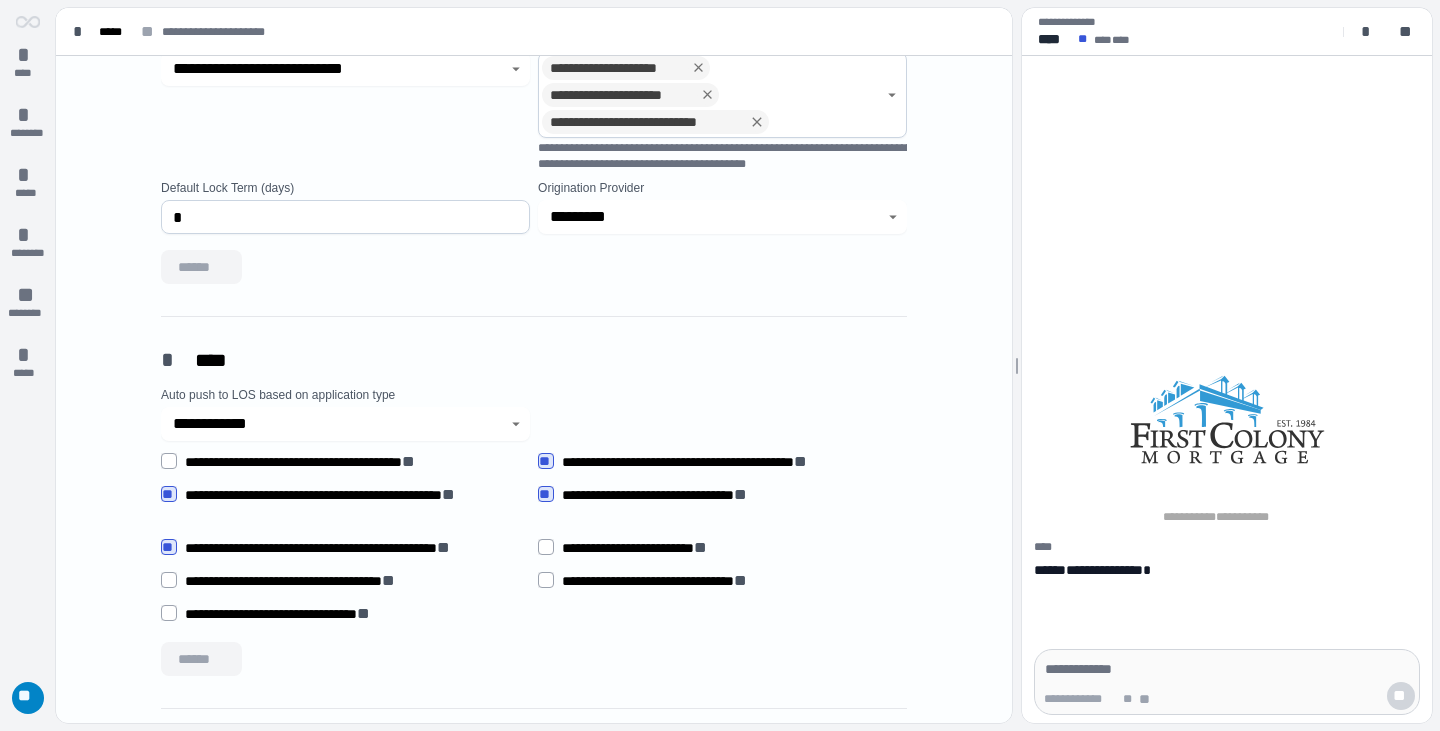 scroll, scrollTop: 0, scrollLeft: 0, axis: both 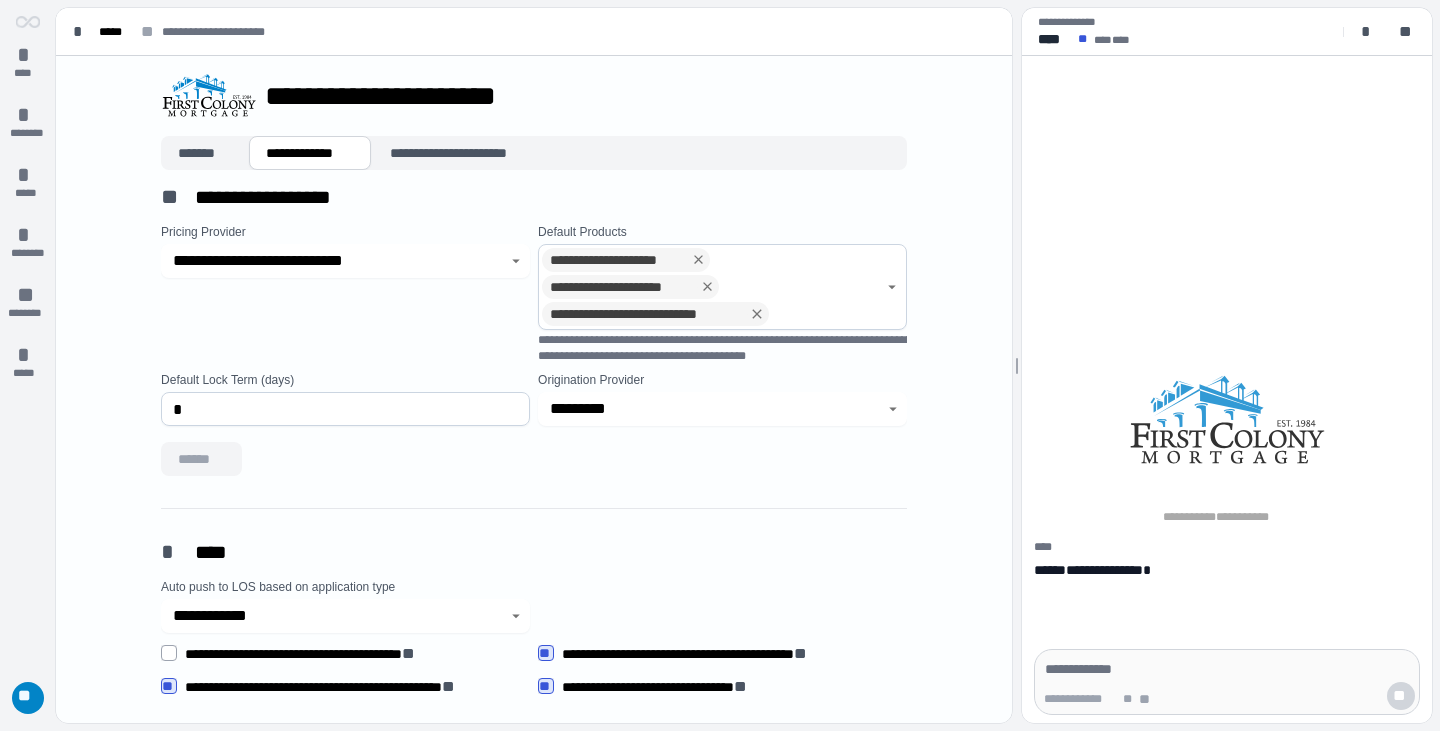click on "**********" at bounding box center [534, 389] 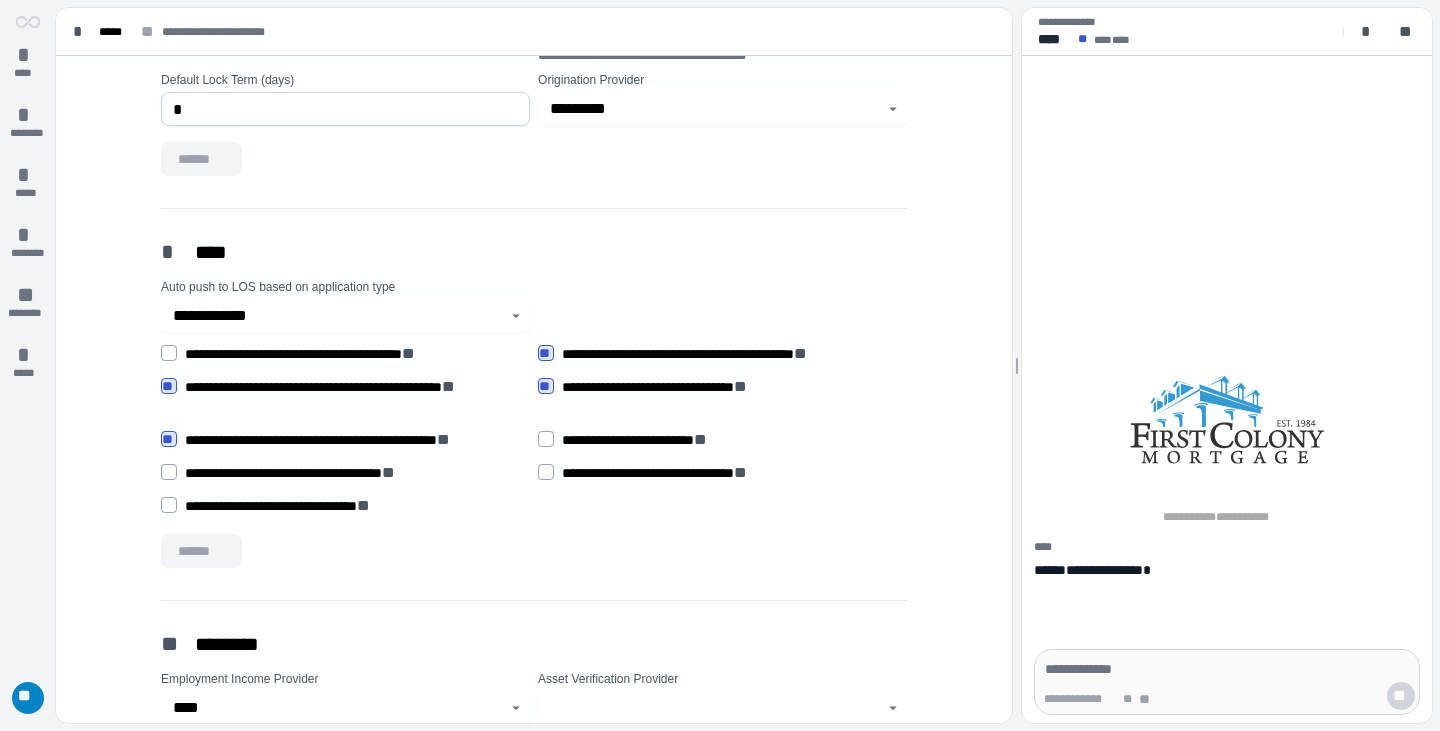 click on "**********" at bounding box center [534, 389] 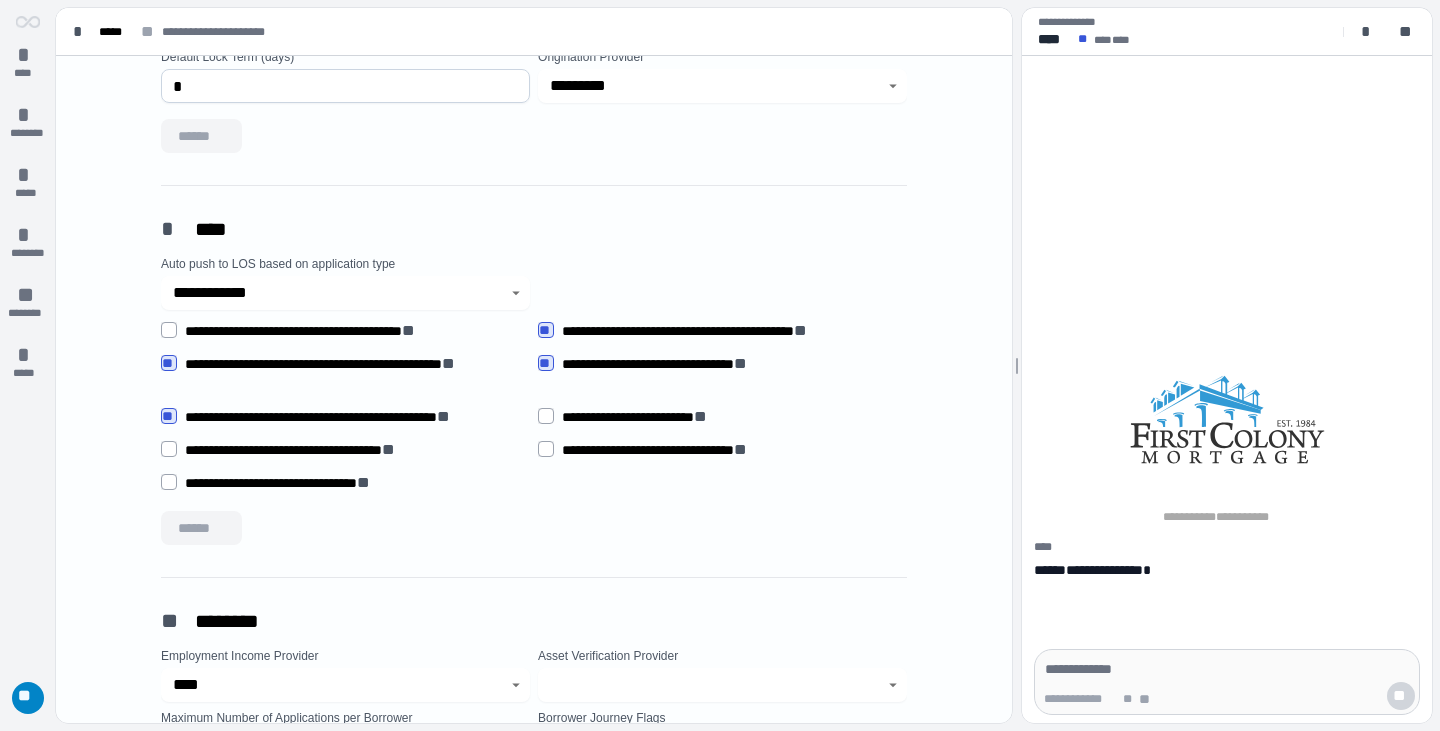 scroll, scrollTop: 399, scrollLeft: 0, axis: vertical 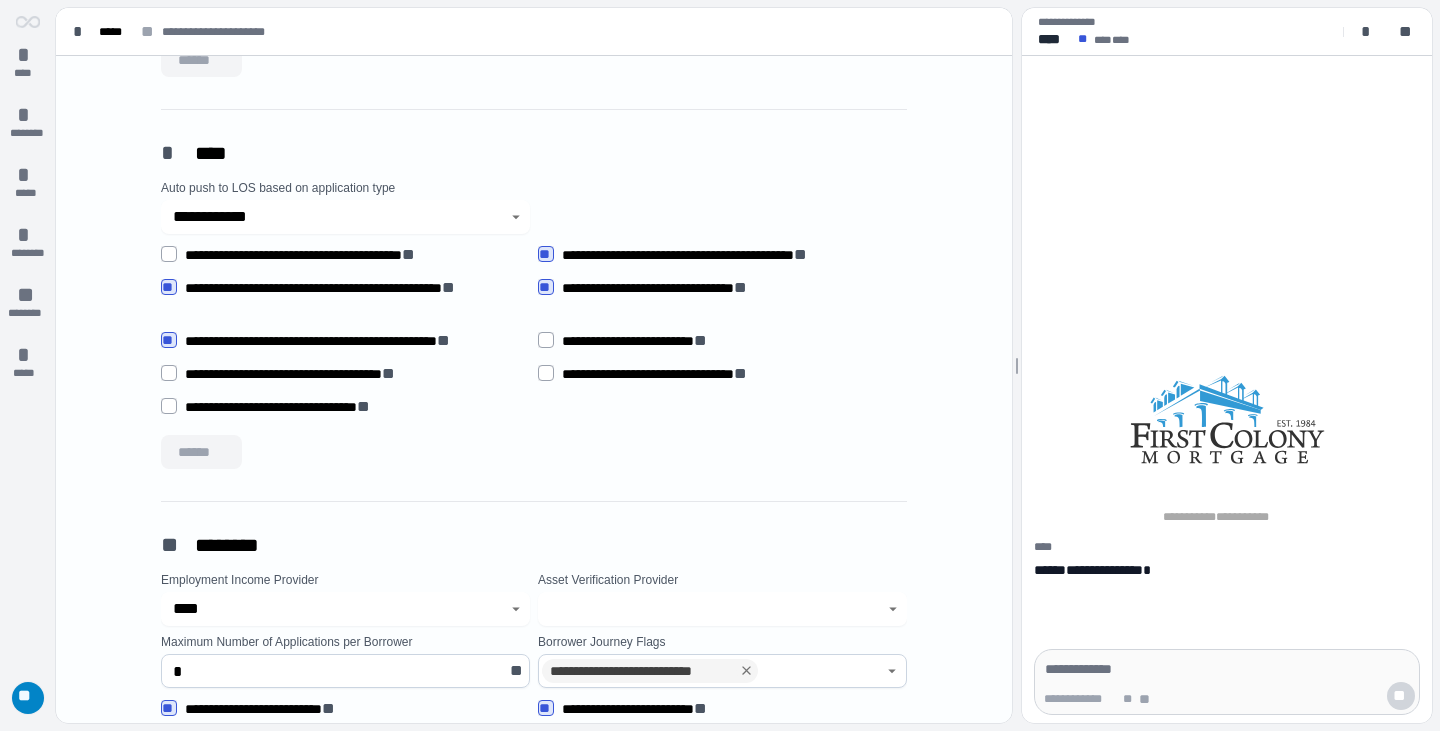 click on "**" at bounding box center [28, 698] 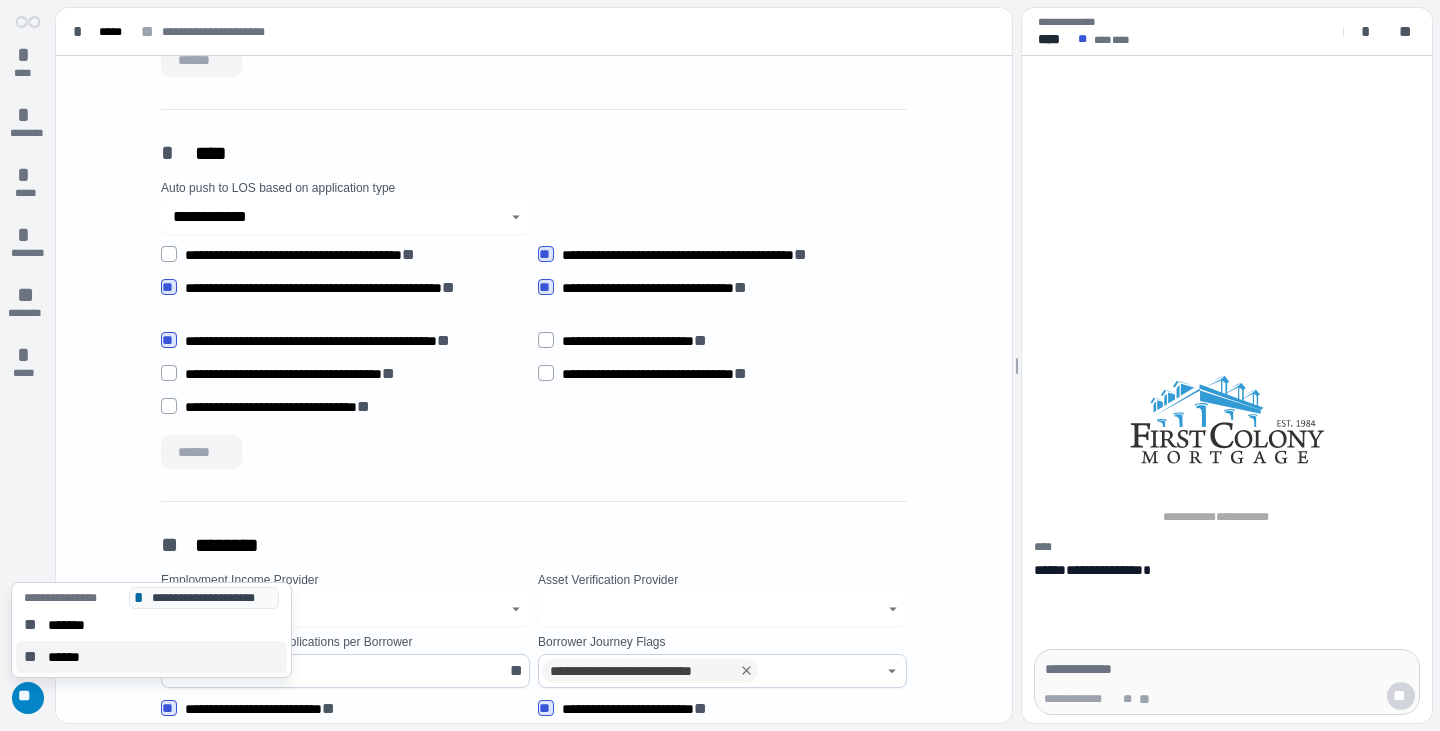click on "** ******" at bounding box center [151, 657] 